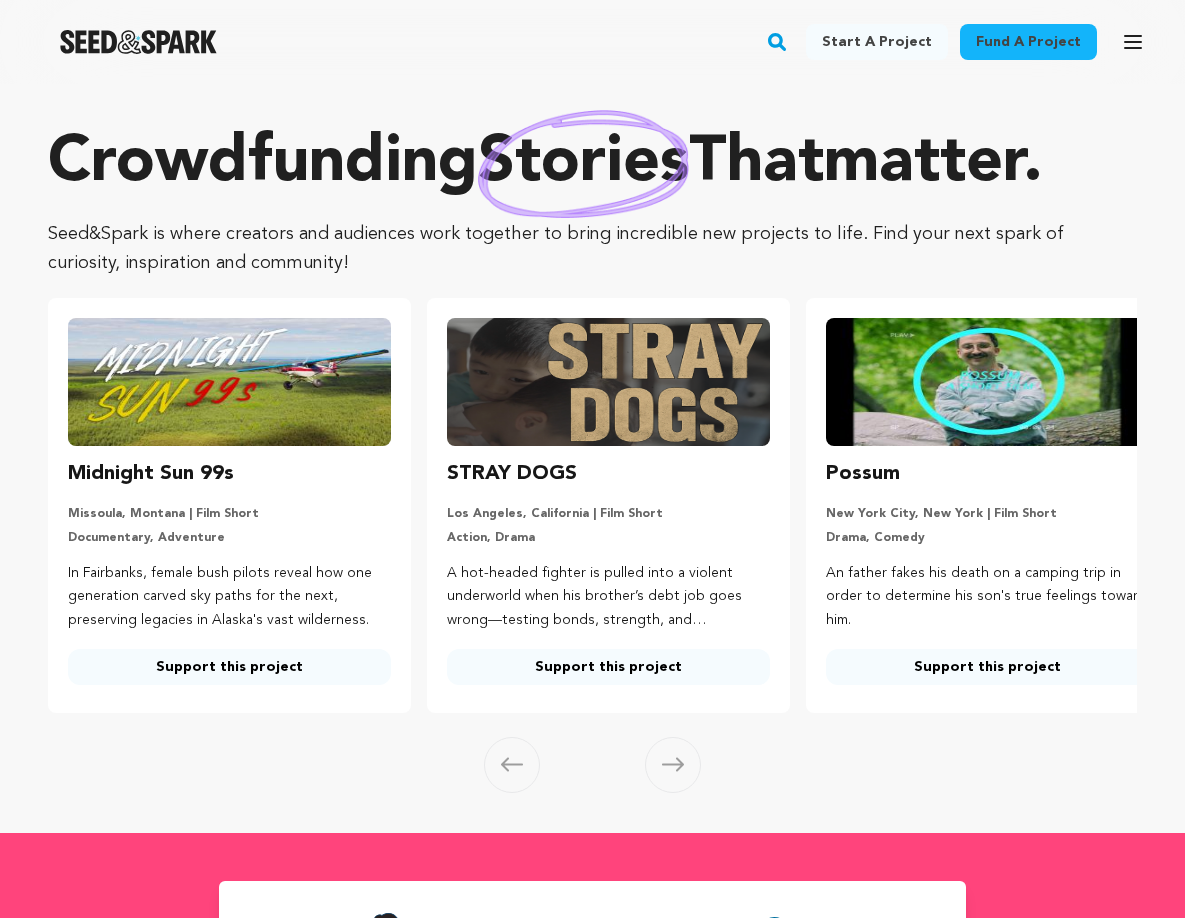 scroll, scrollTop: 0, scrollLeft: 0, axis: both 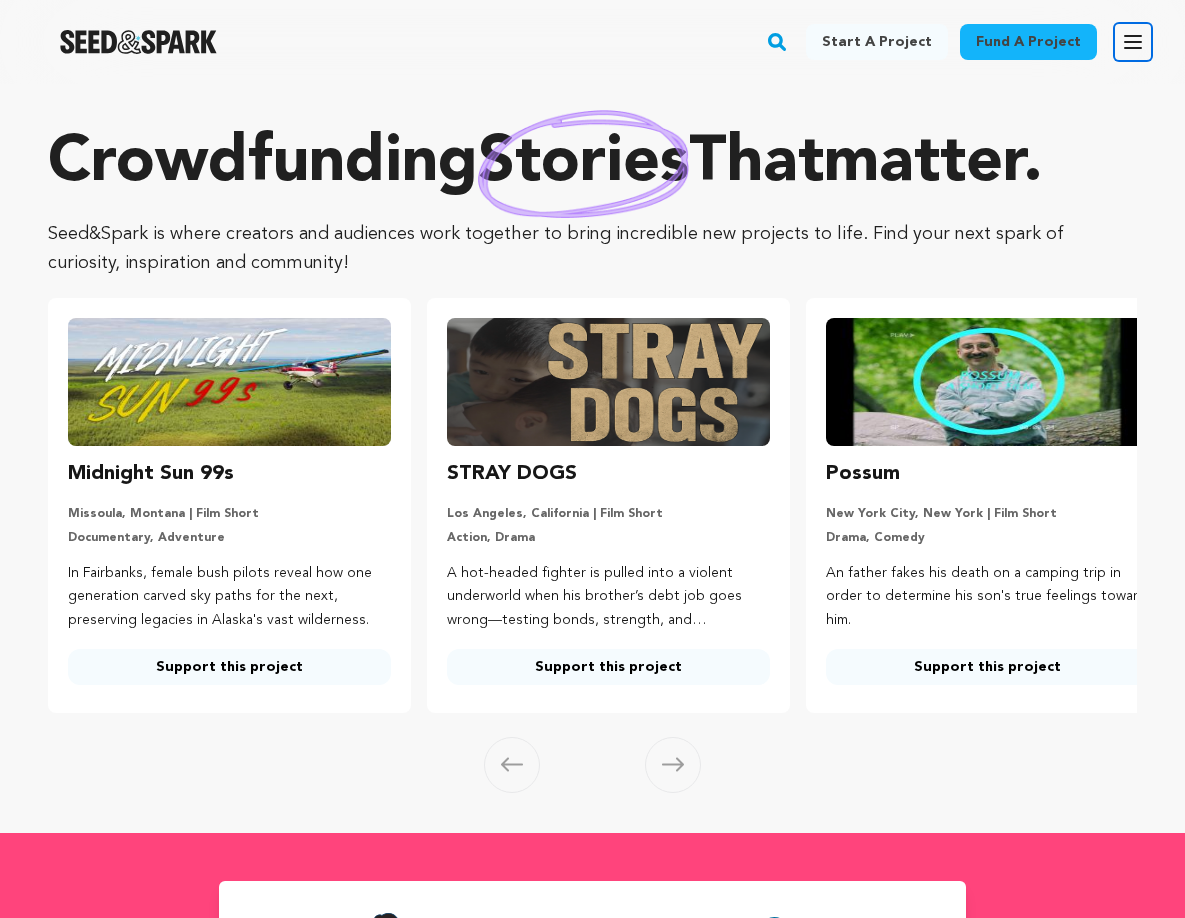 click on "Open main menu" at bounding box center (1133, 42) 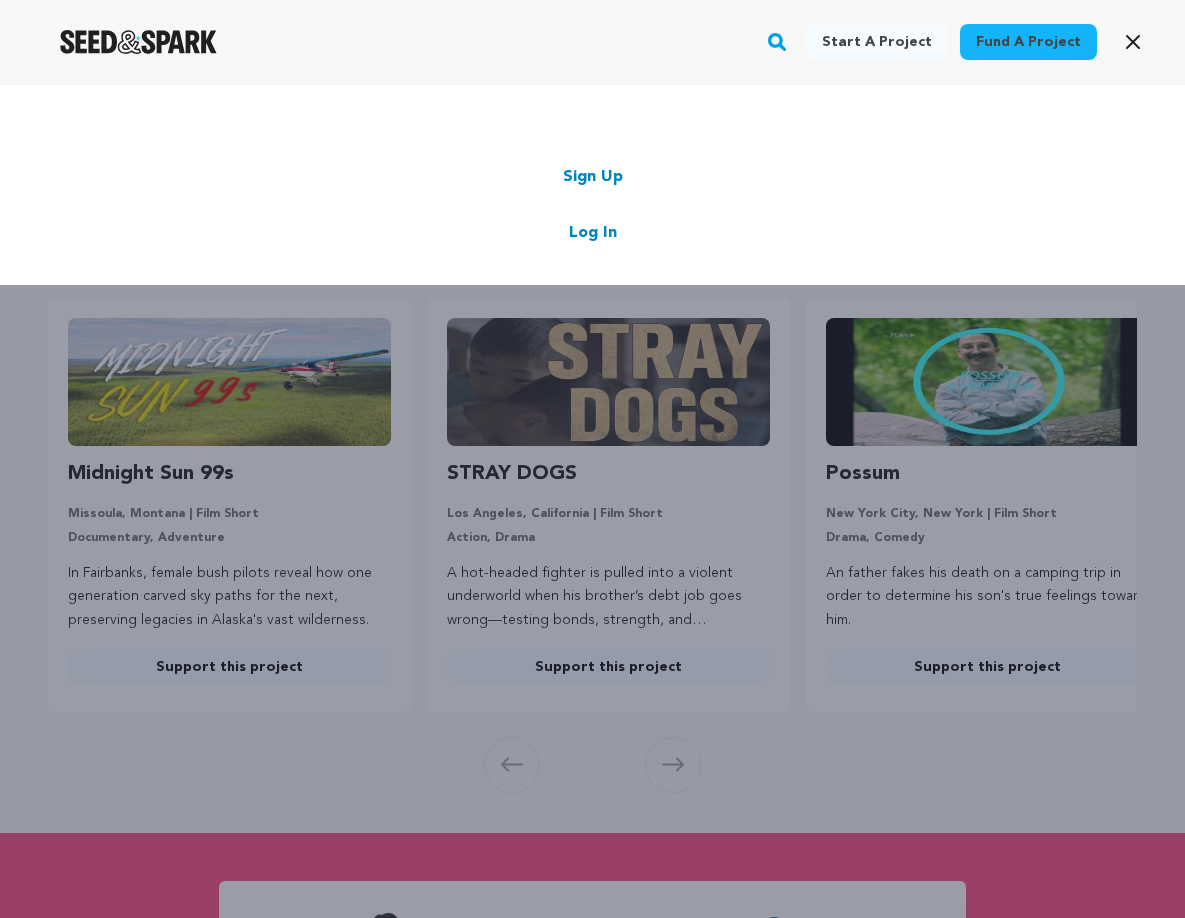 click on "Log In" at bounding box center (593, 233) 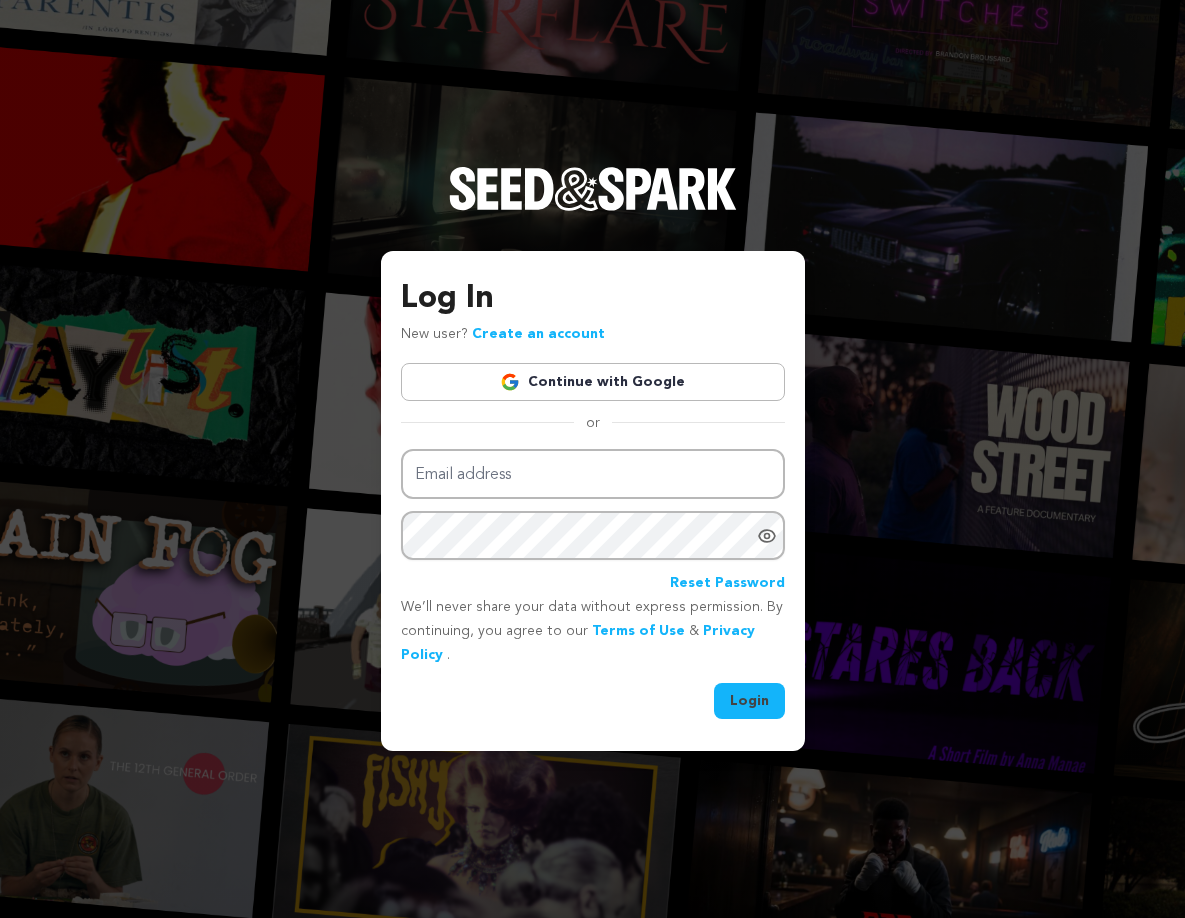 scroll, scrollTop: 0, scrollLeft: 0, axis: both 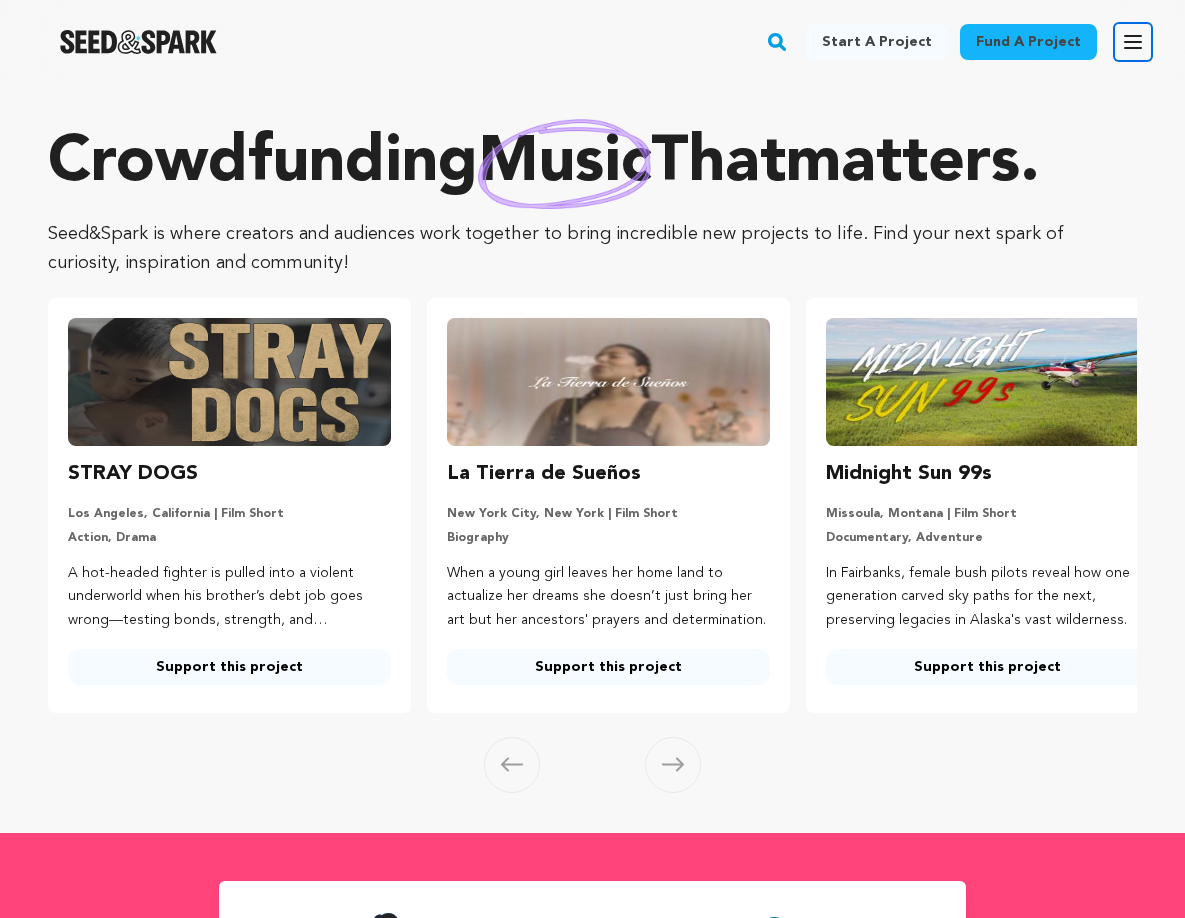 click 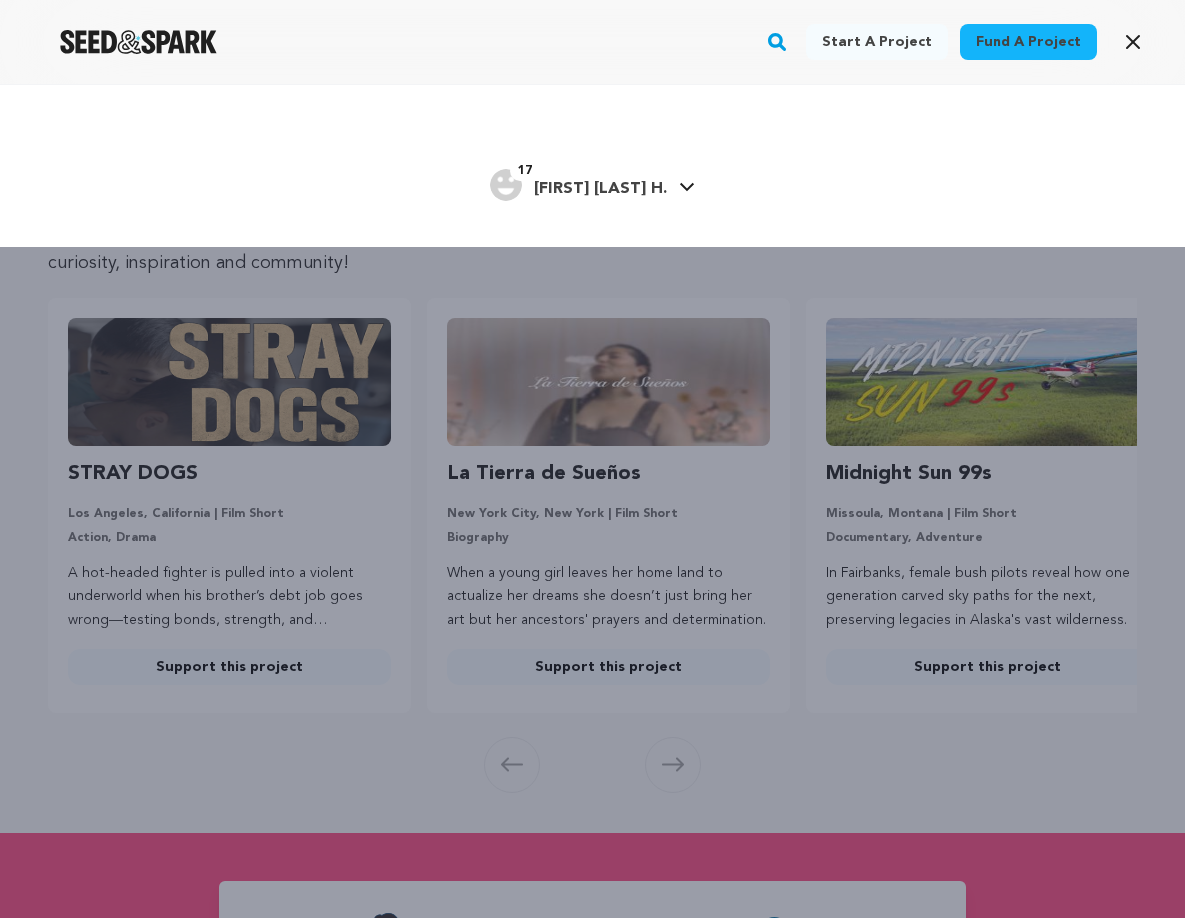 click on "17
M. Taylor H.
M. Taylor H." at bounding box center [592, 183] 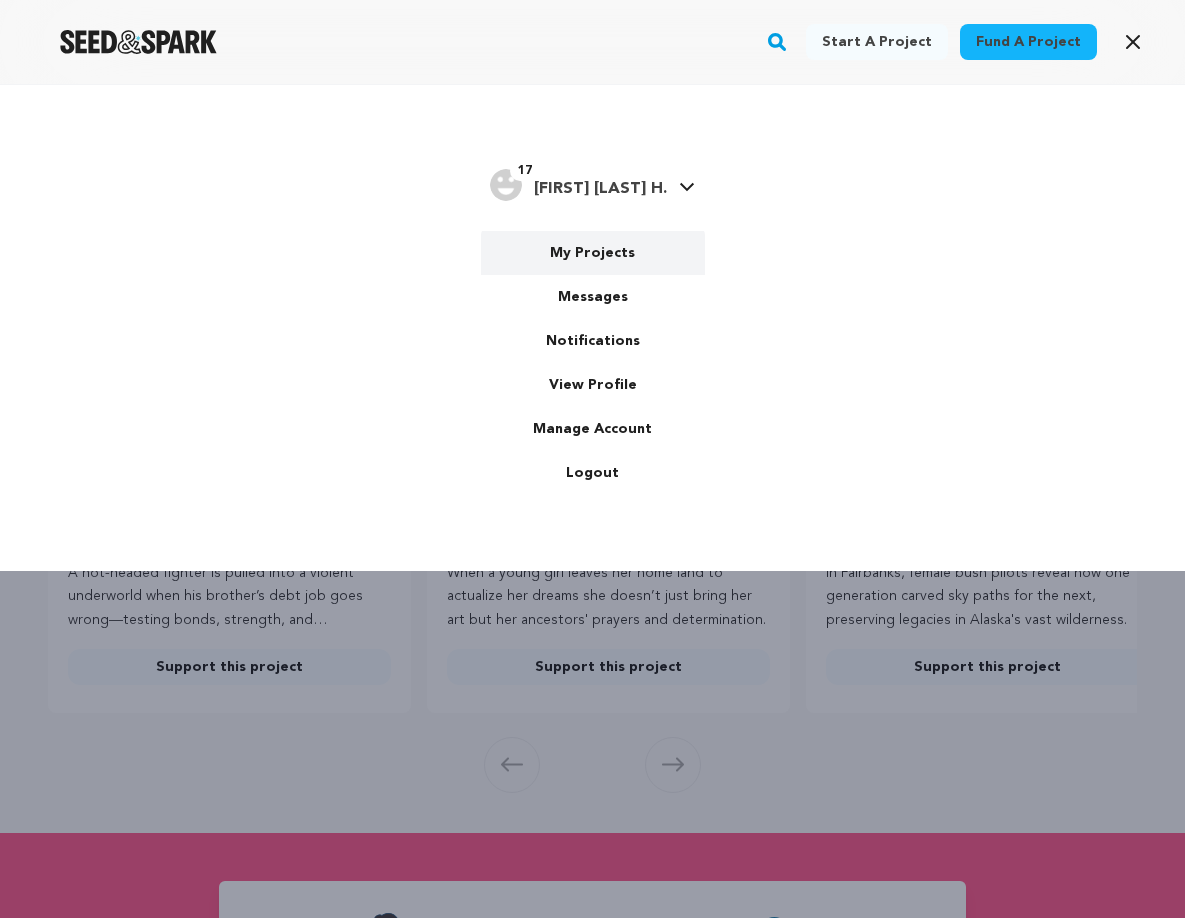 click on "My Projects" at bounding box center (593, 253) 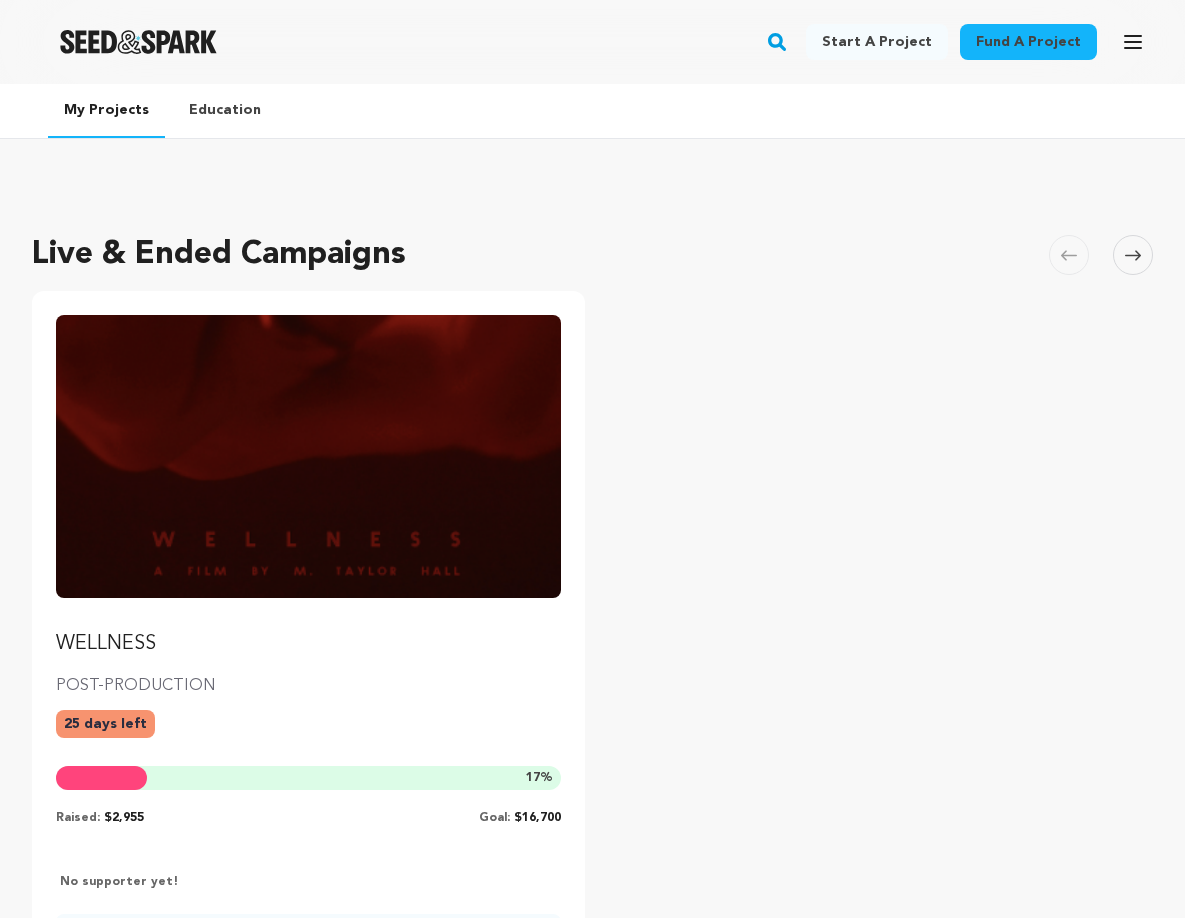 scroll, scrollTop: 0, scrollLeft: 0, axis: both 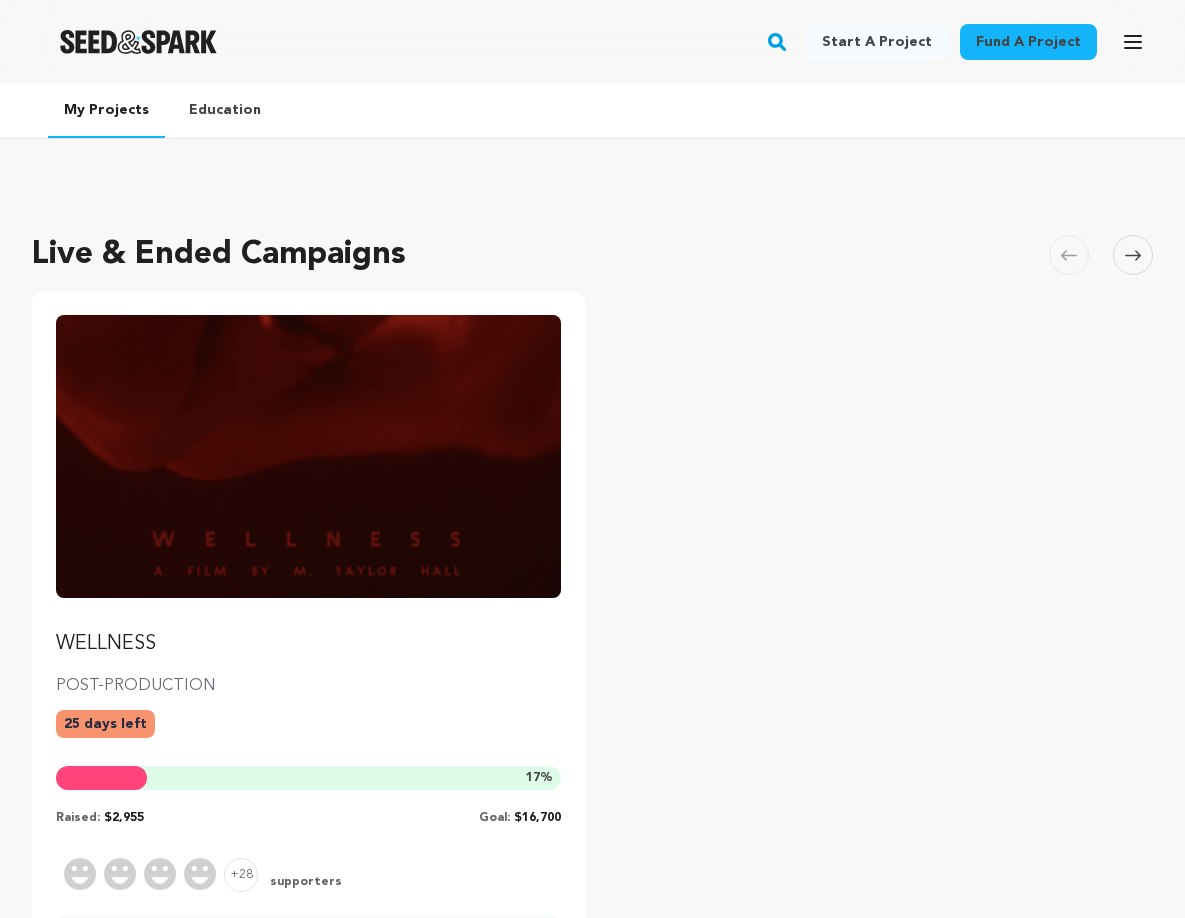 click at bounding box center (308, 456) 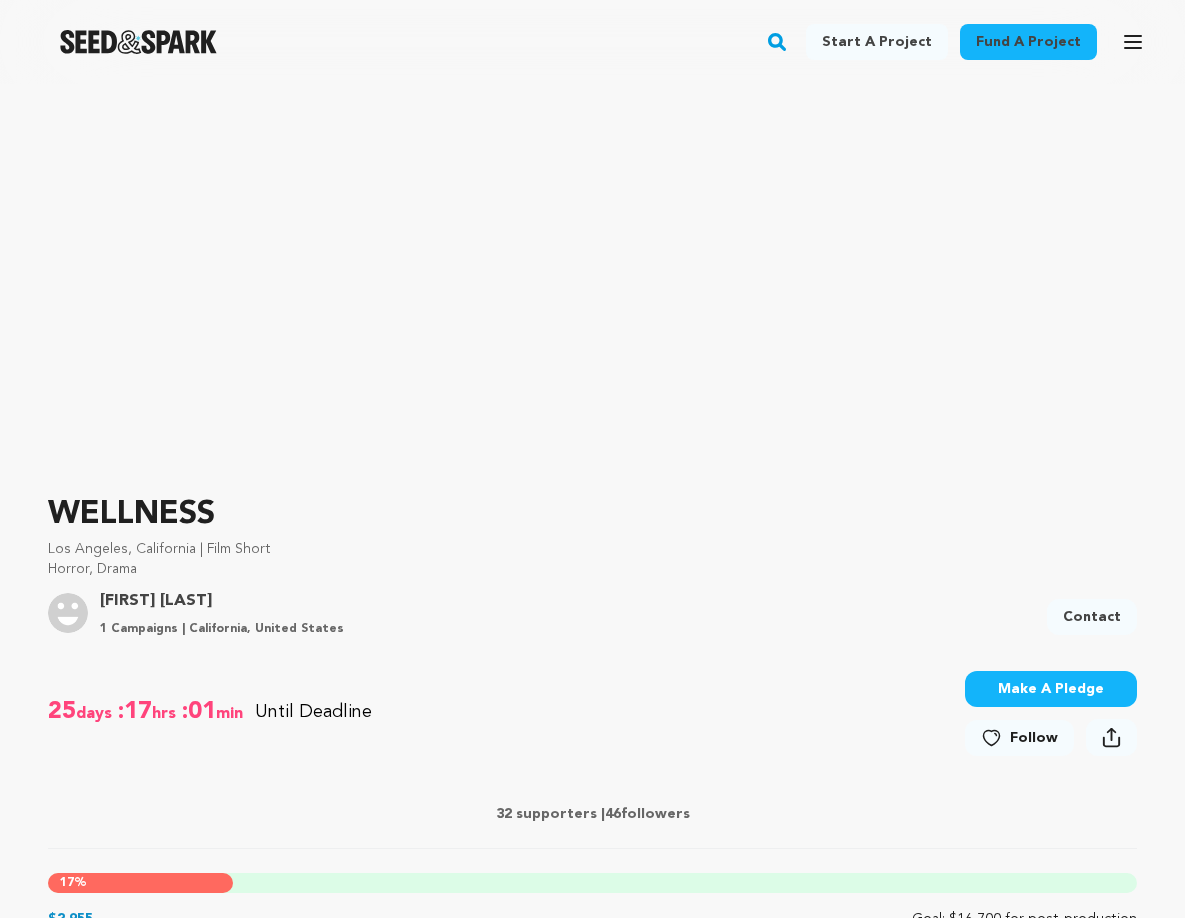 scroll, scrollTop: 0, scrollLeft: 0, axis: both 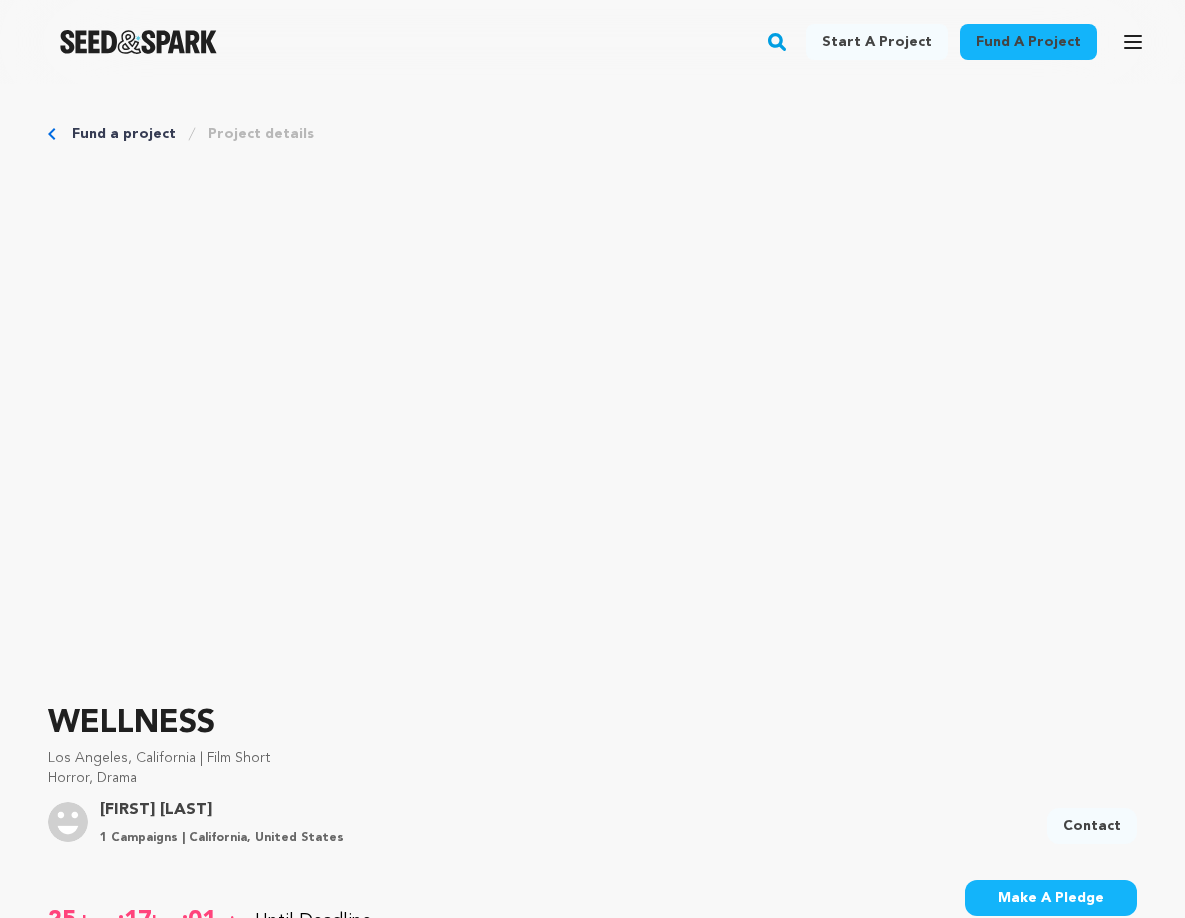 click on "Fund a project" at bounding box center [124, 134] 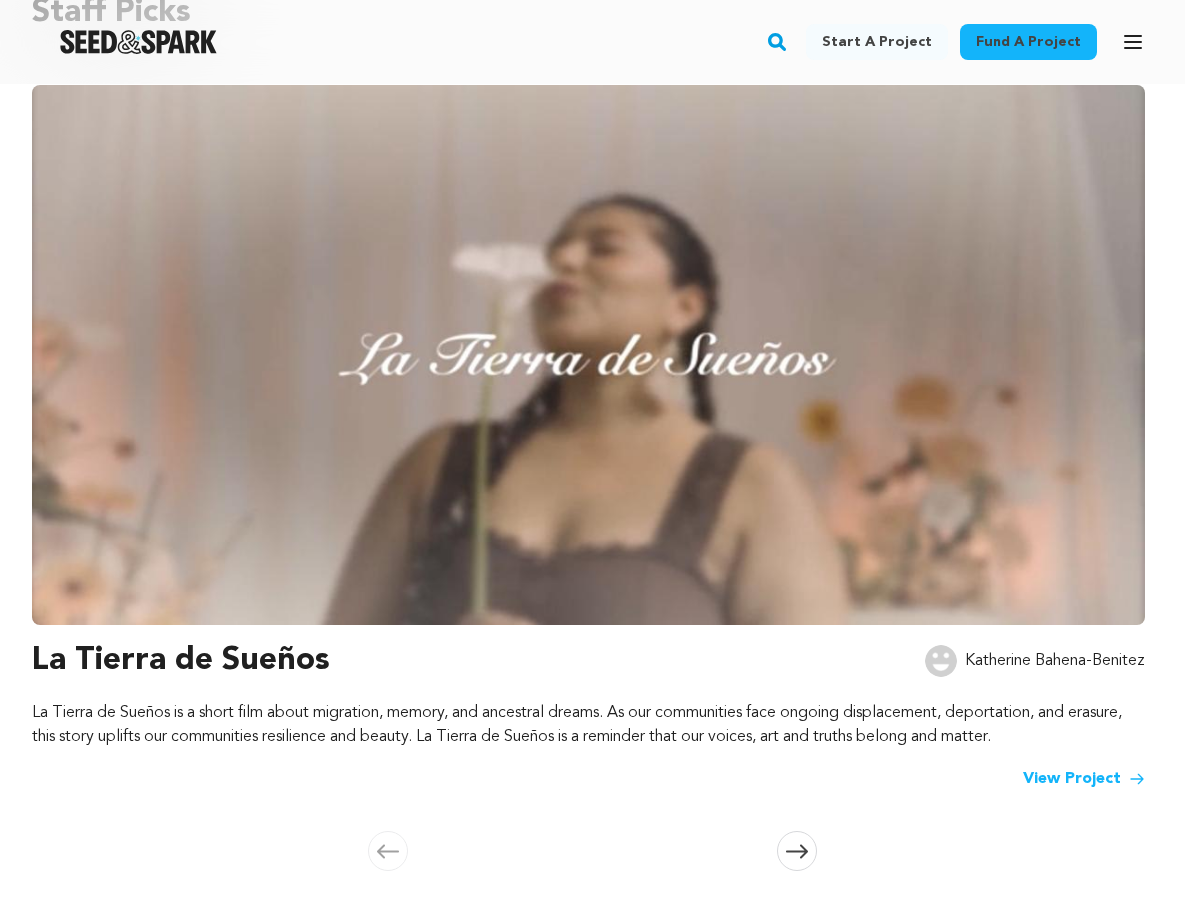 scroll, scrollTop: 217, scrollLeft: 0, axis: vertical 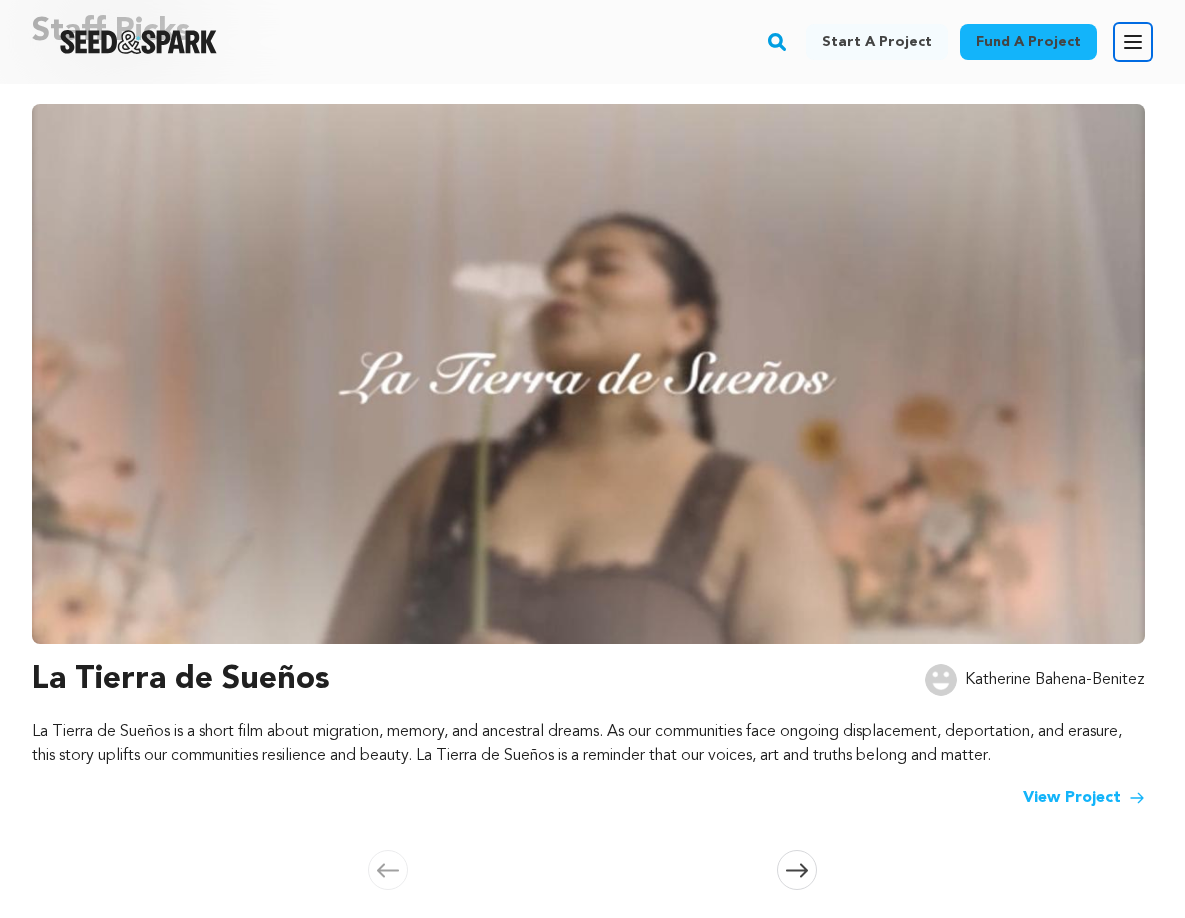 click 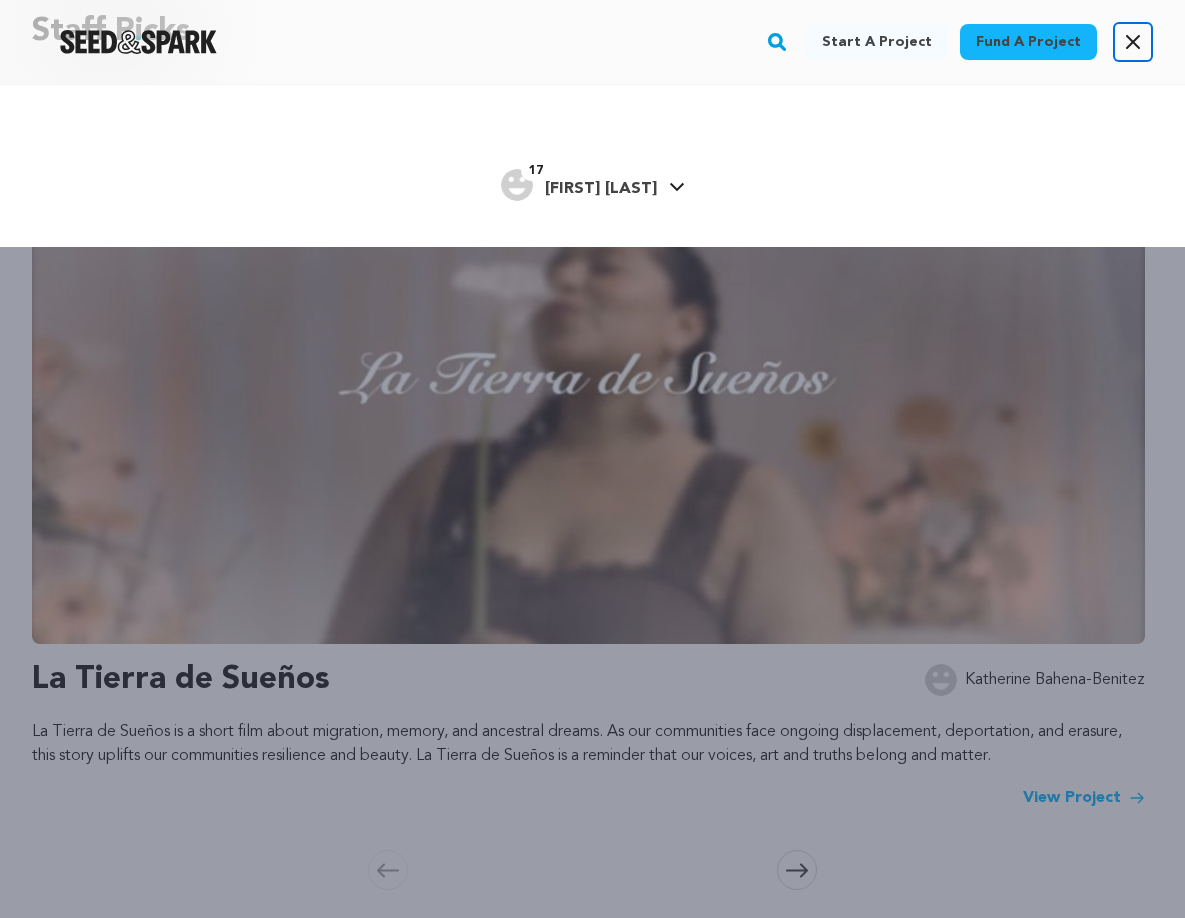 click on "Open main menu" at bounding box center (1133, 42) 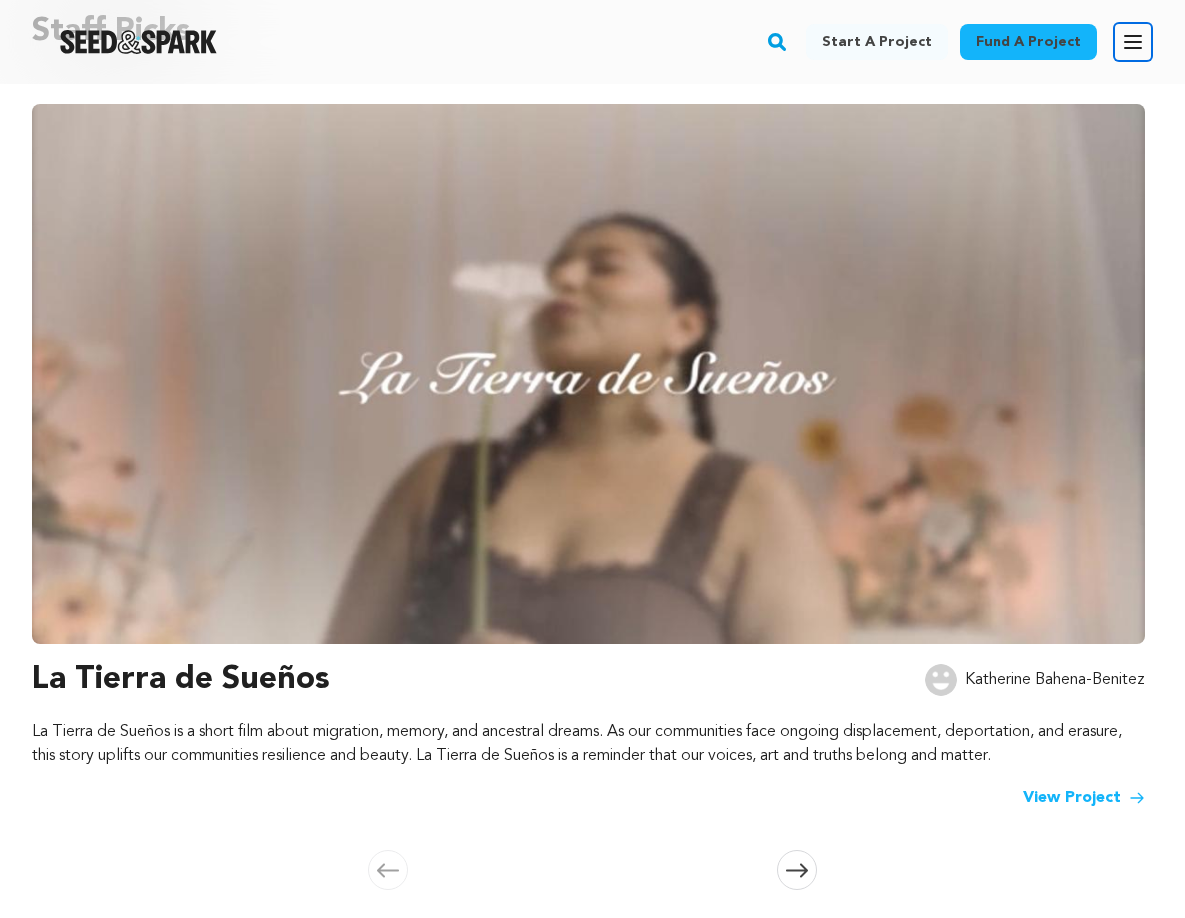 click 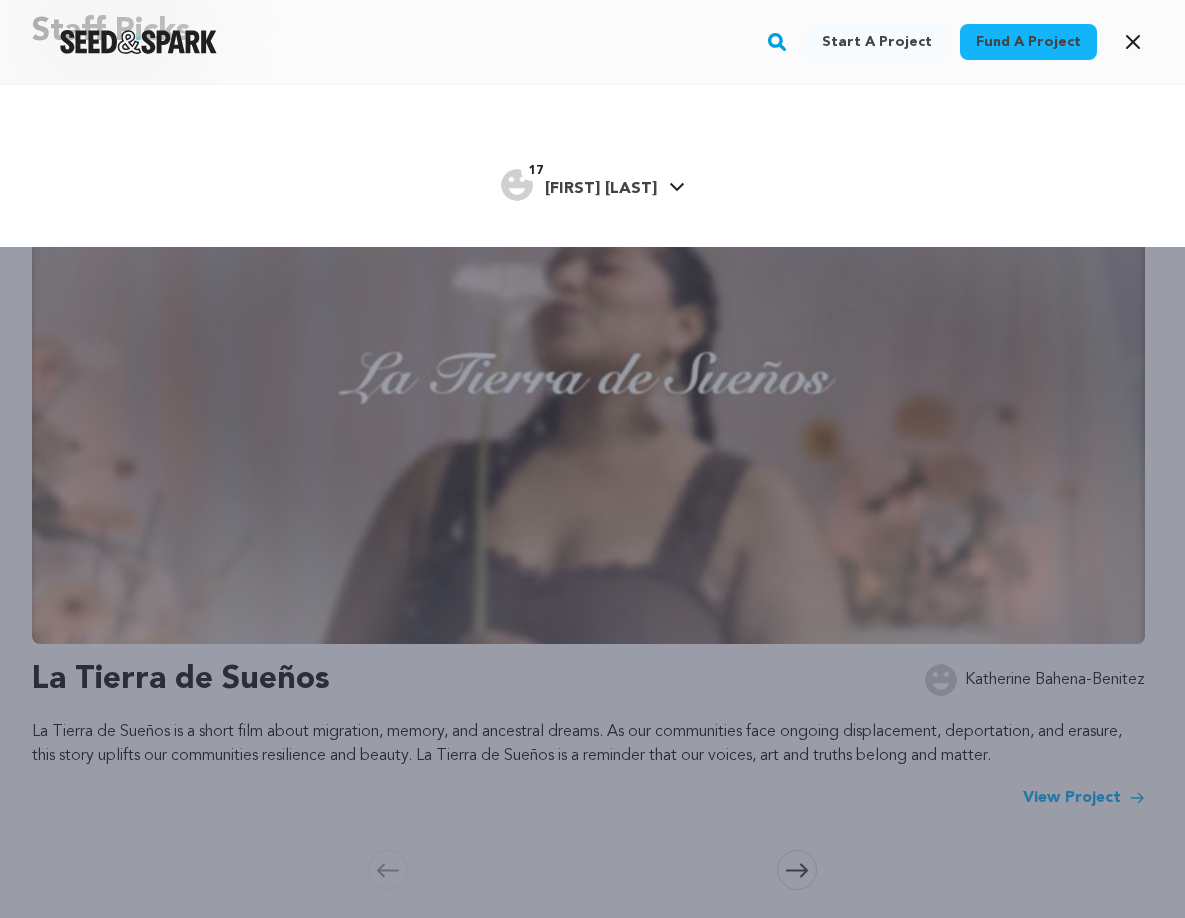 click 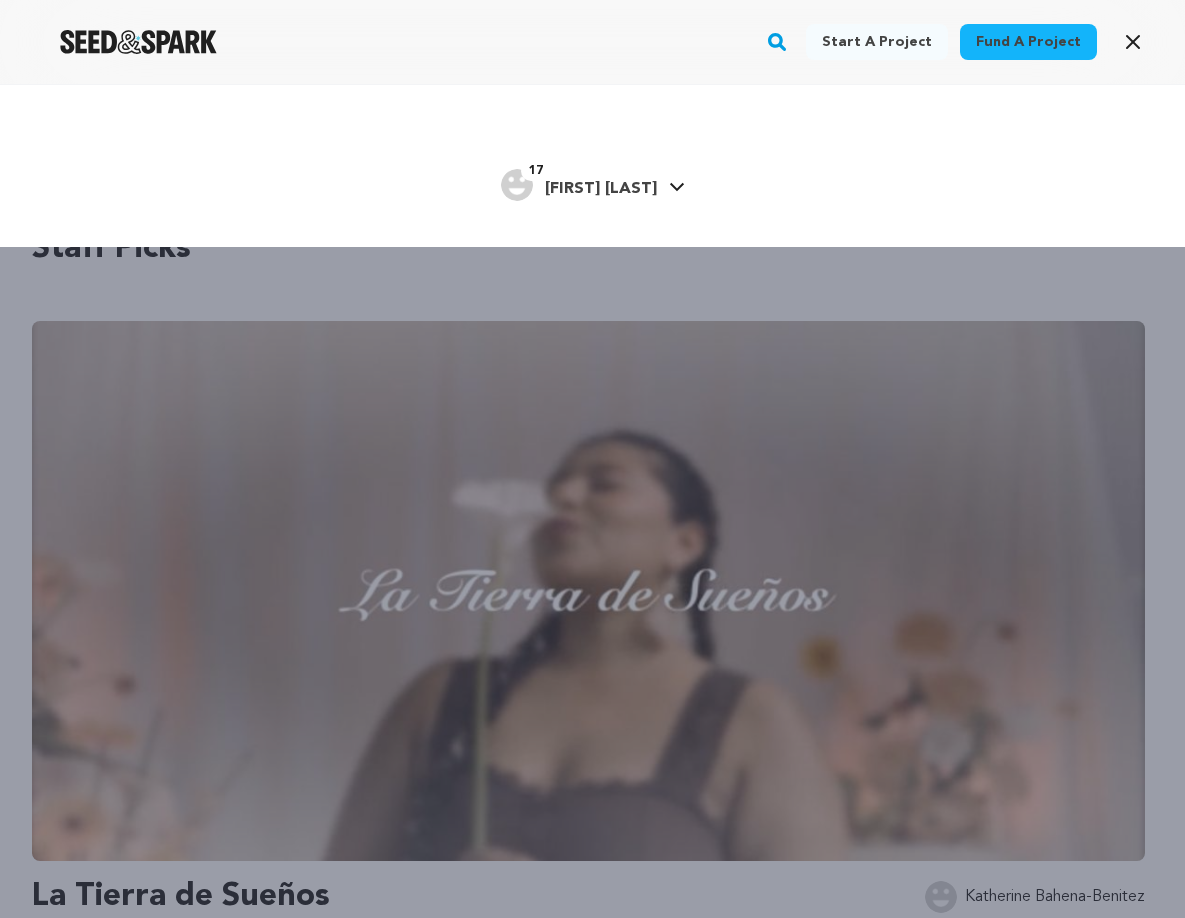 click on "[FIRST] [LAST]" at bounding box center [601, 189] 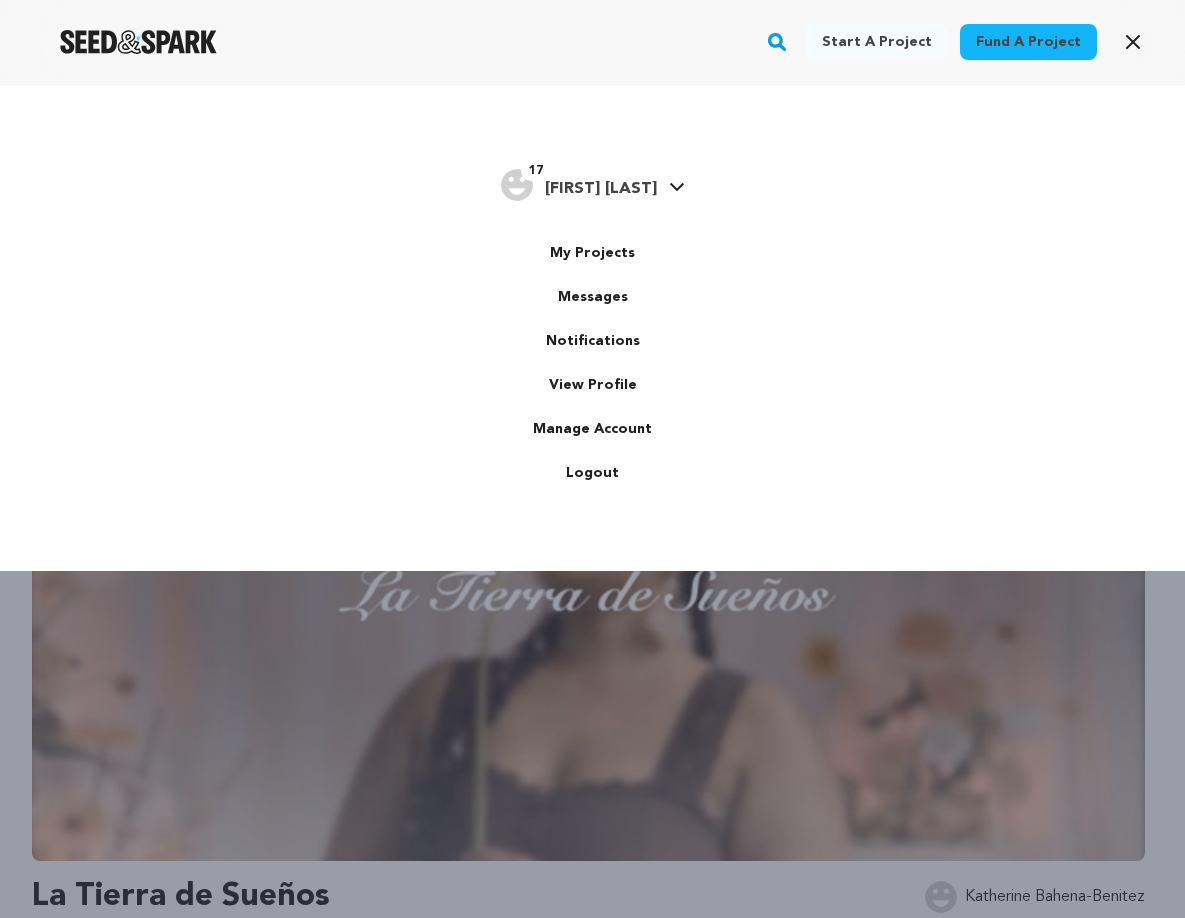 click at bounding box center [693, 205] 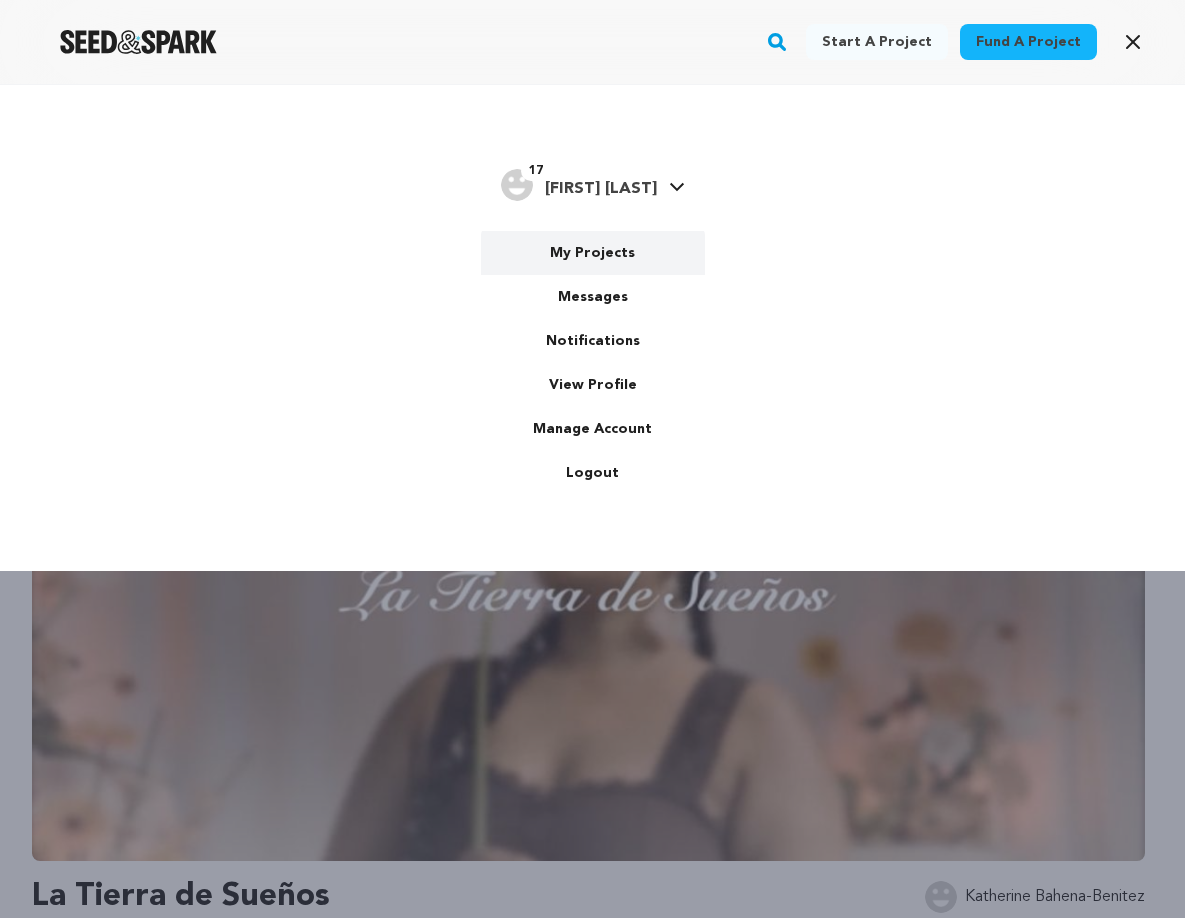 click on "My Projects" at bounding box center [593, 253] 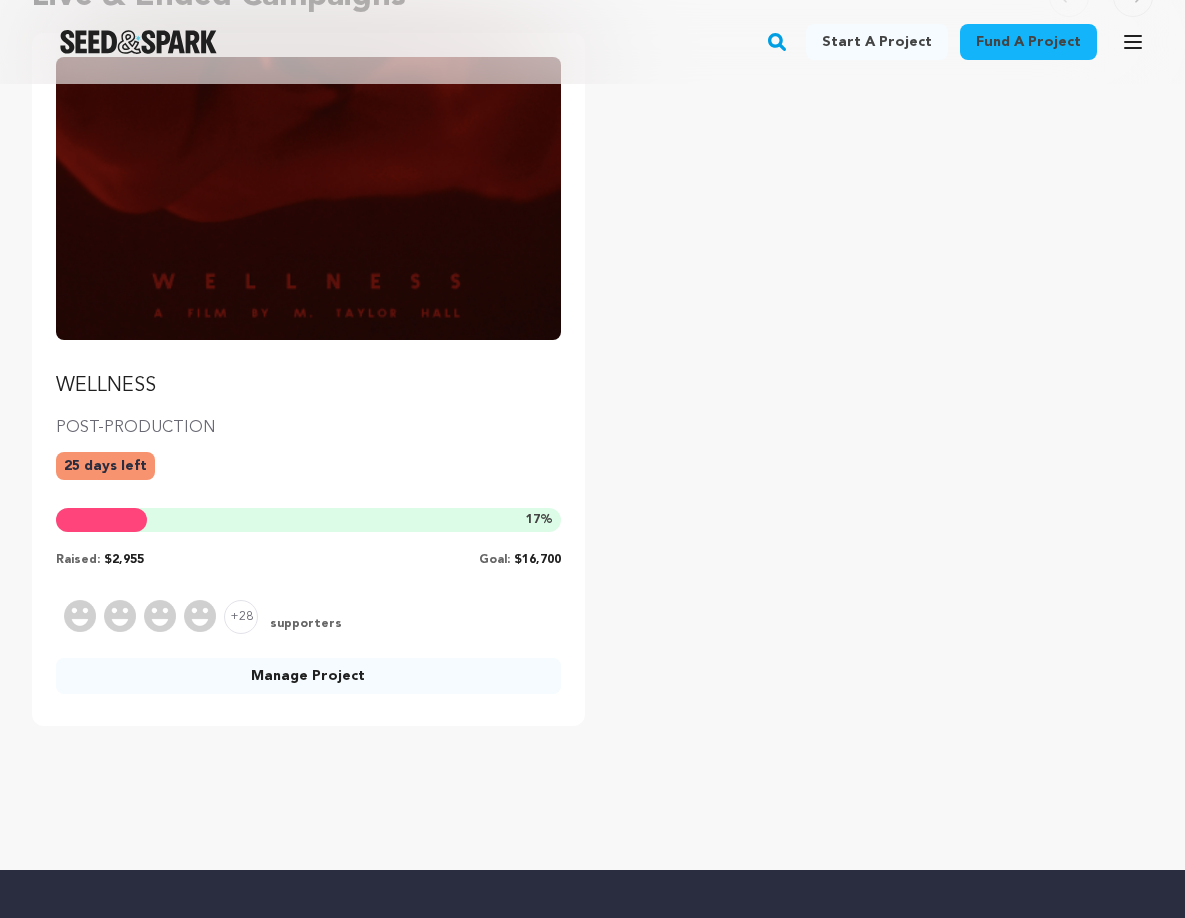scroll, scrollTop: 281, scrollLeft: 0, axis: vertical 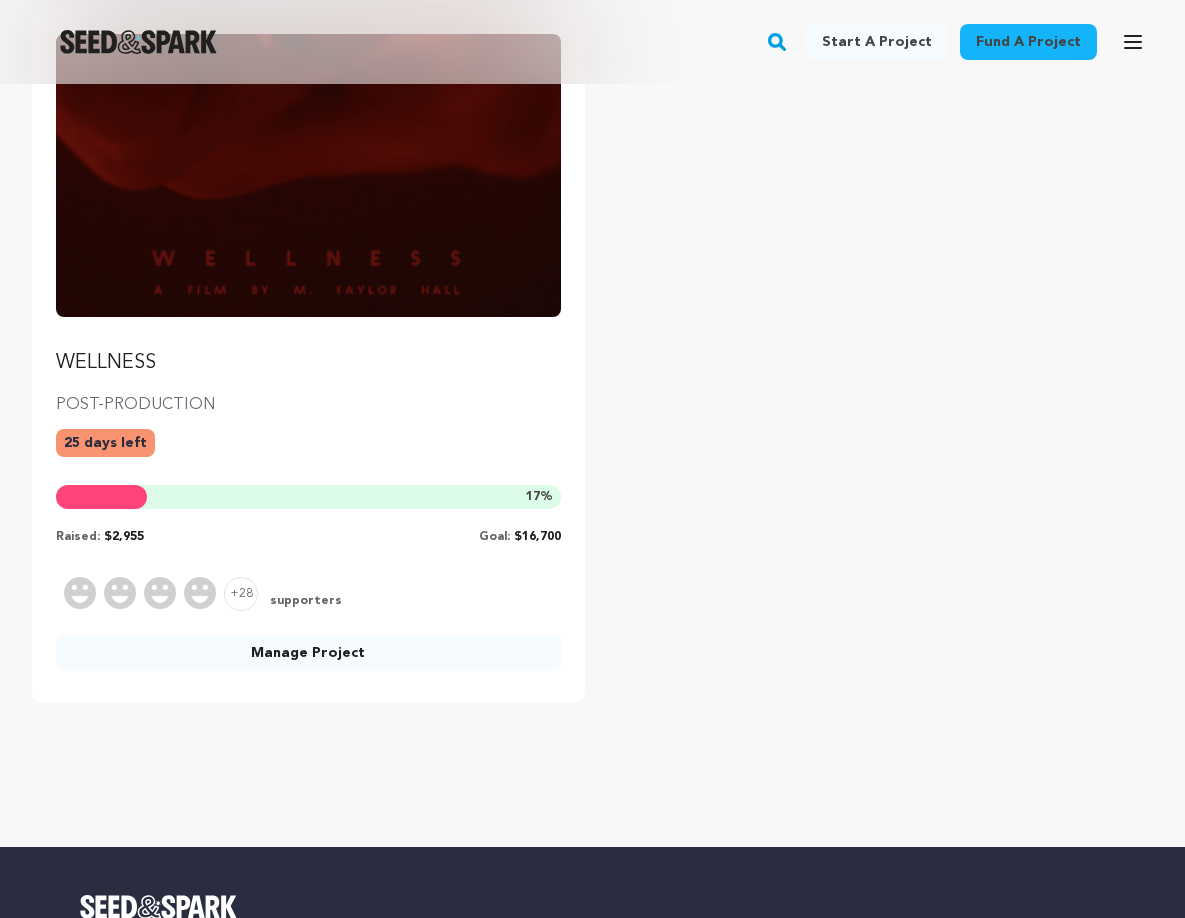 click on "Manage Project" at bounding box center [308, 653] 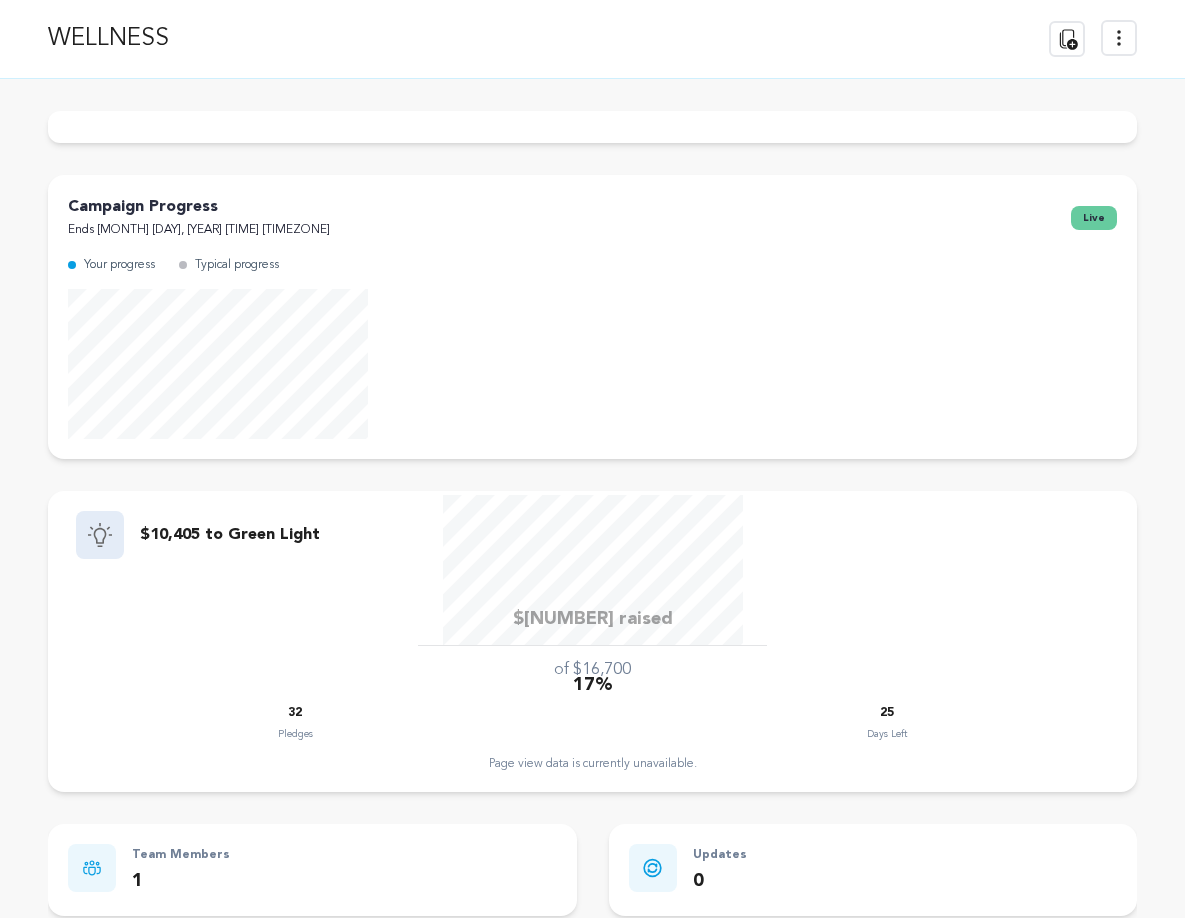 scroll, scrollTop: 0, scrollLeft: 0, axis: both 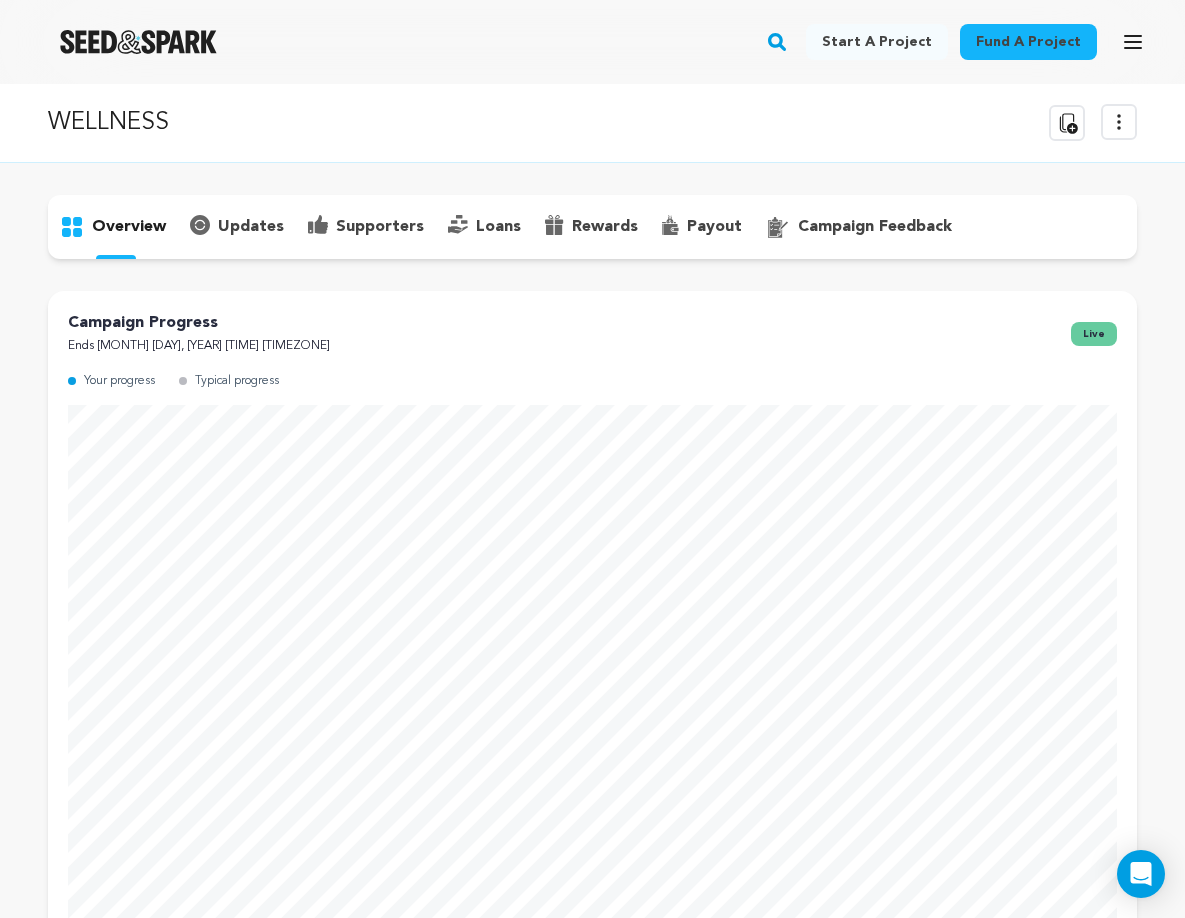 click on "loans" at bounding box center (498, 227) 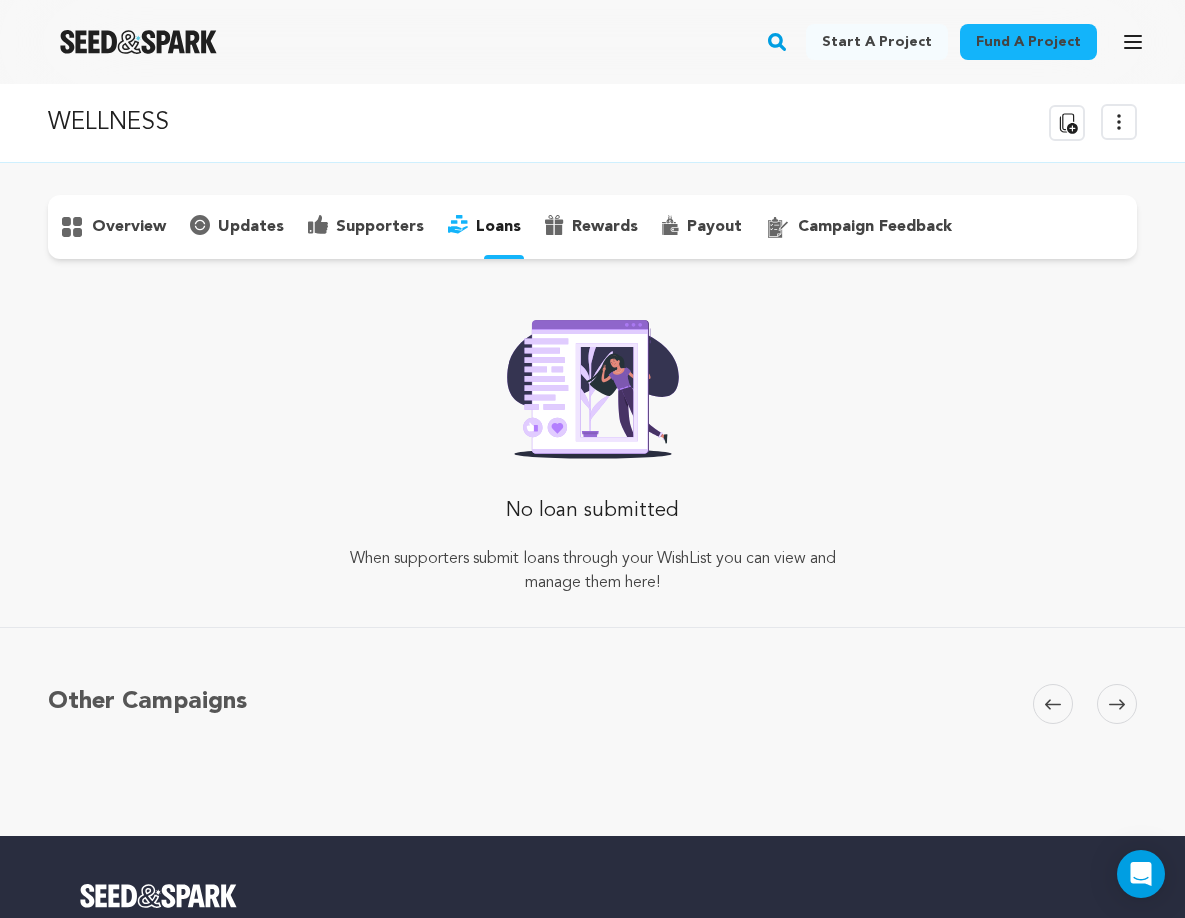 click on "payout" at bounding box center [714, 227] 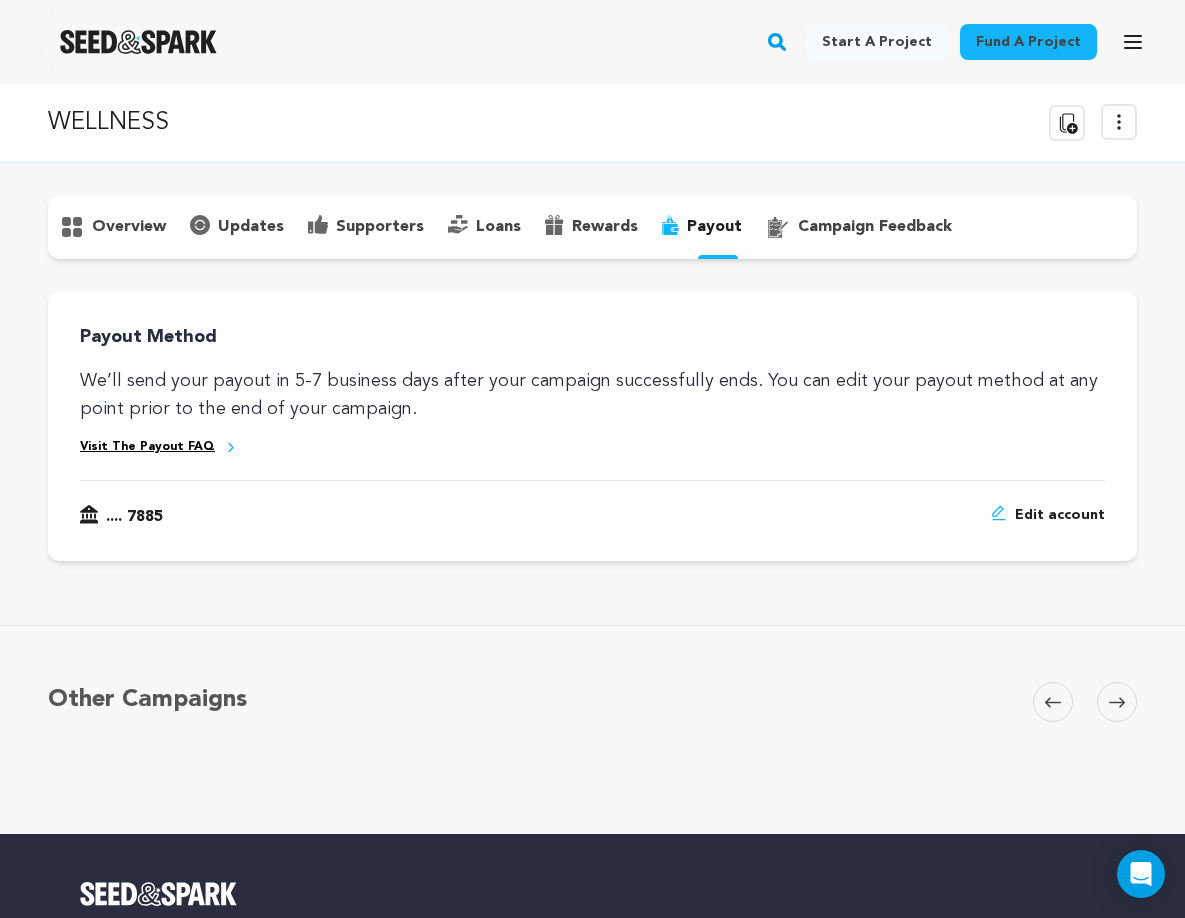 click on "campaign feedback" at bounding box center [875, 227] 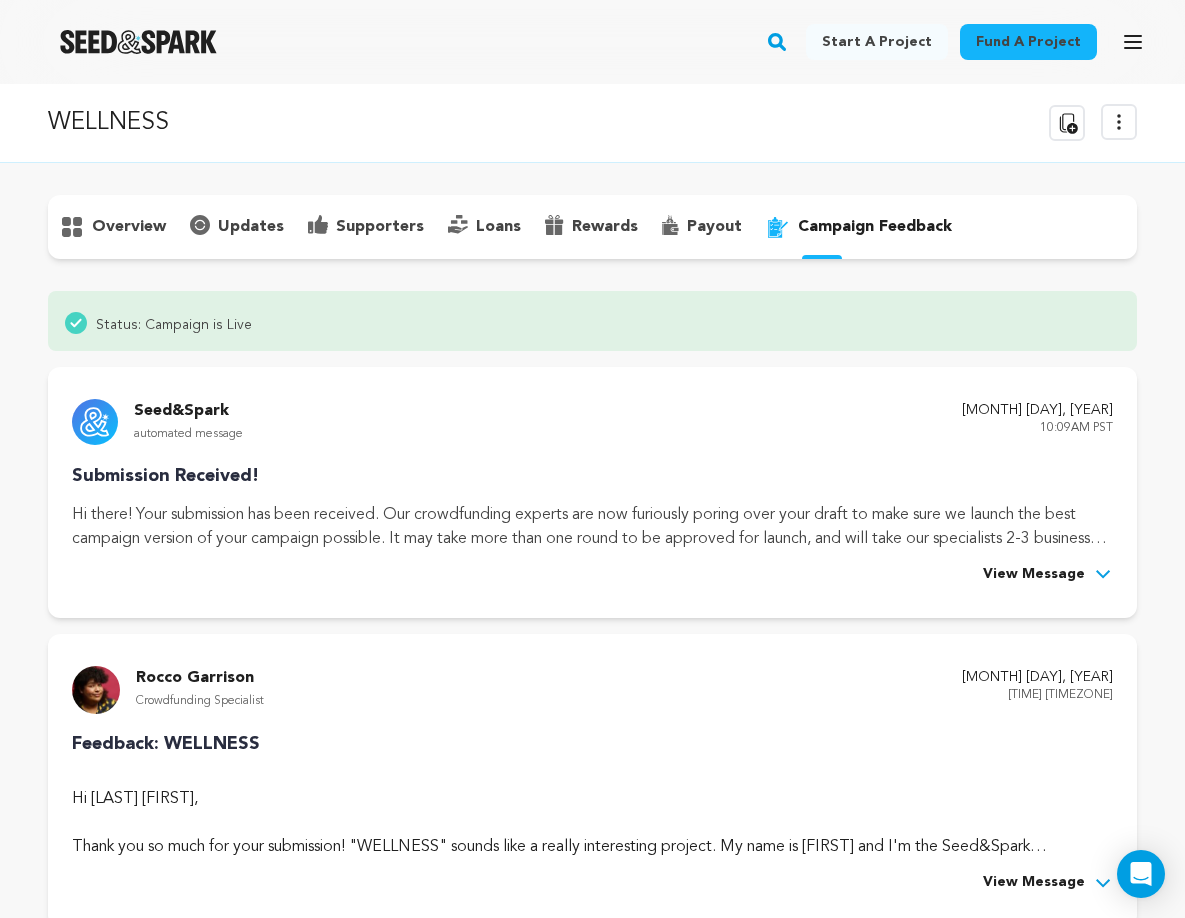 click on "supporters" at bounding box center (380, 227) 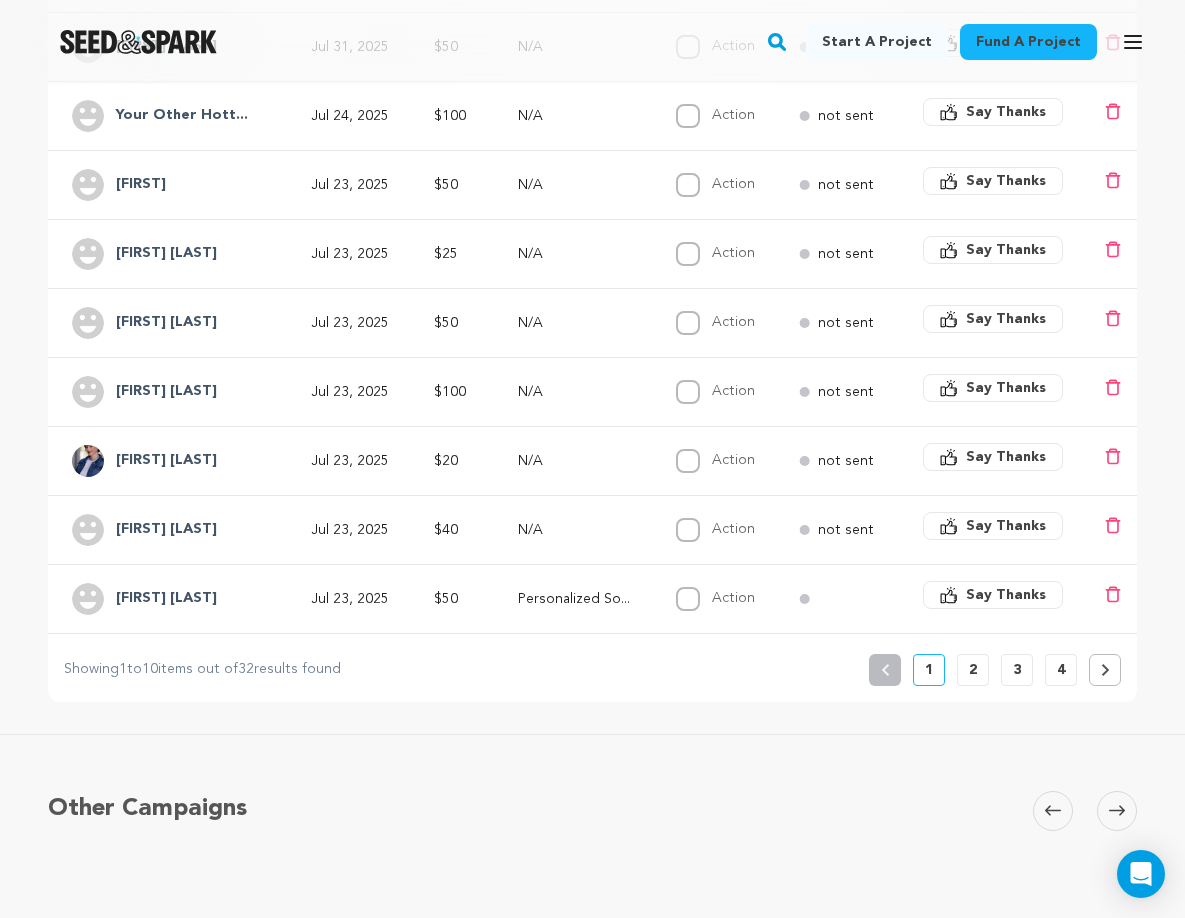 scroll, scrollTop: 670, scrollLeft: 0, axis: vertical 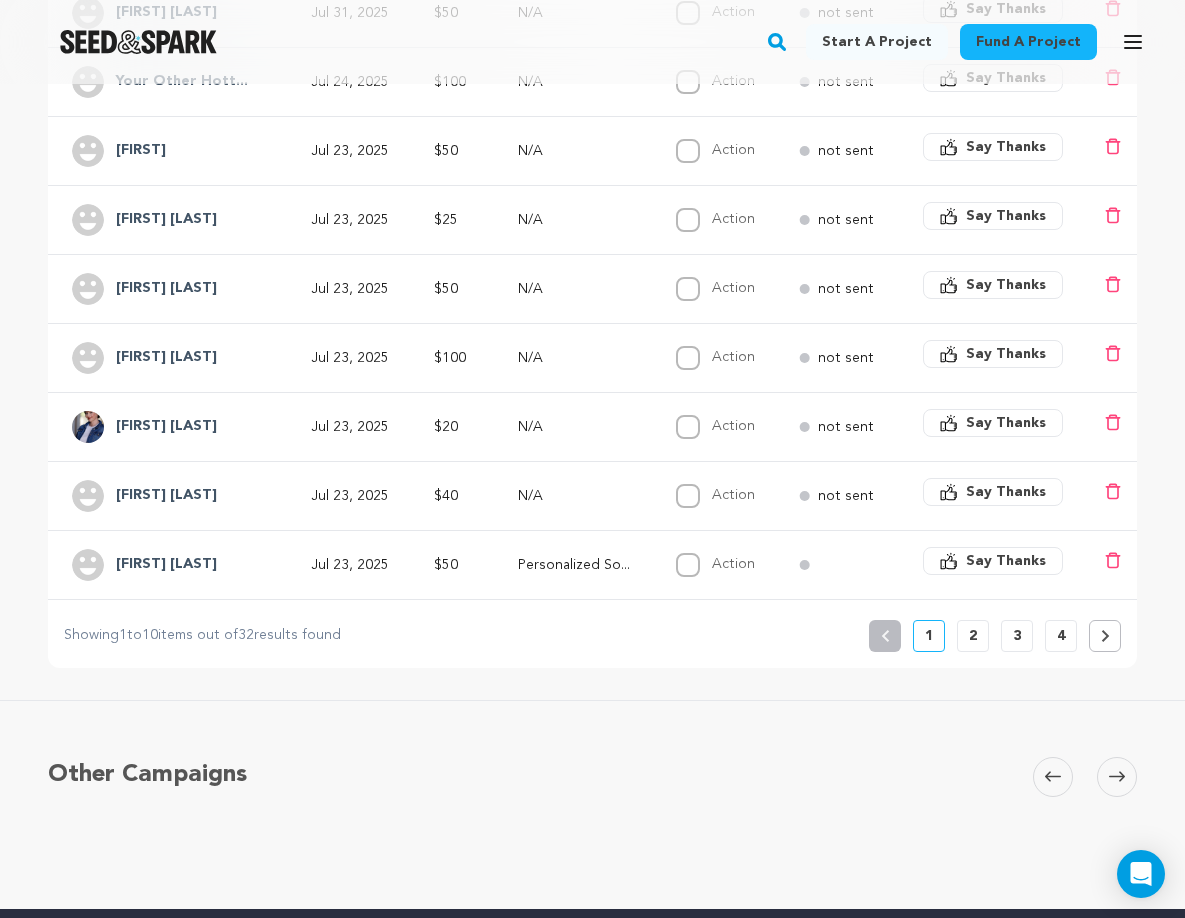 click on "2" at bounding box center [973, 636] 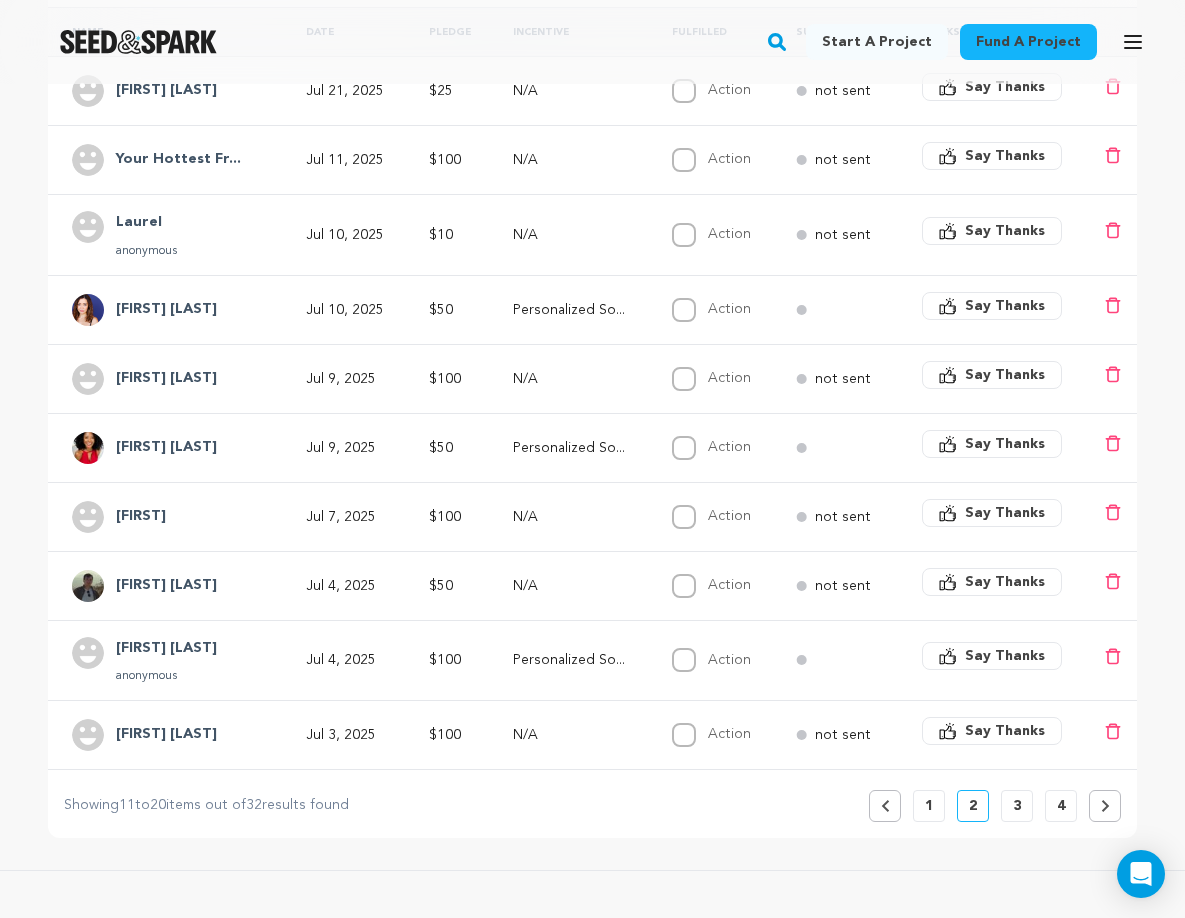 scroll, scrollTop: 495, scrollLeft: 0, axis: vertical 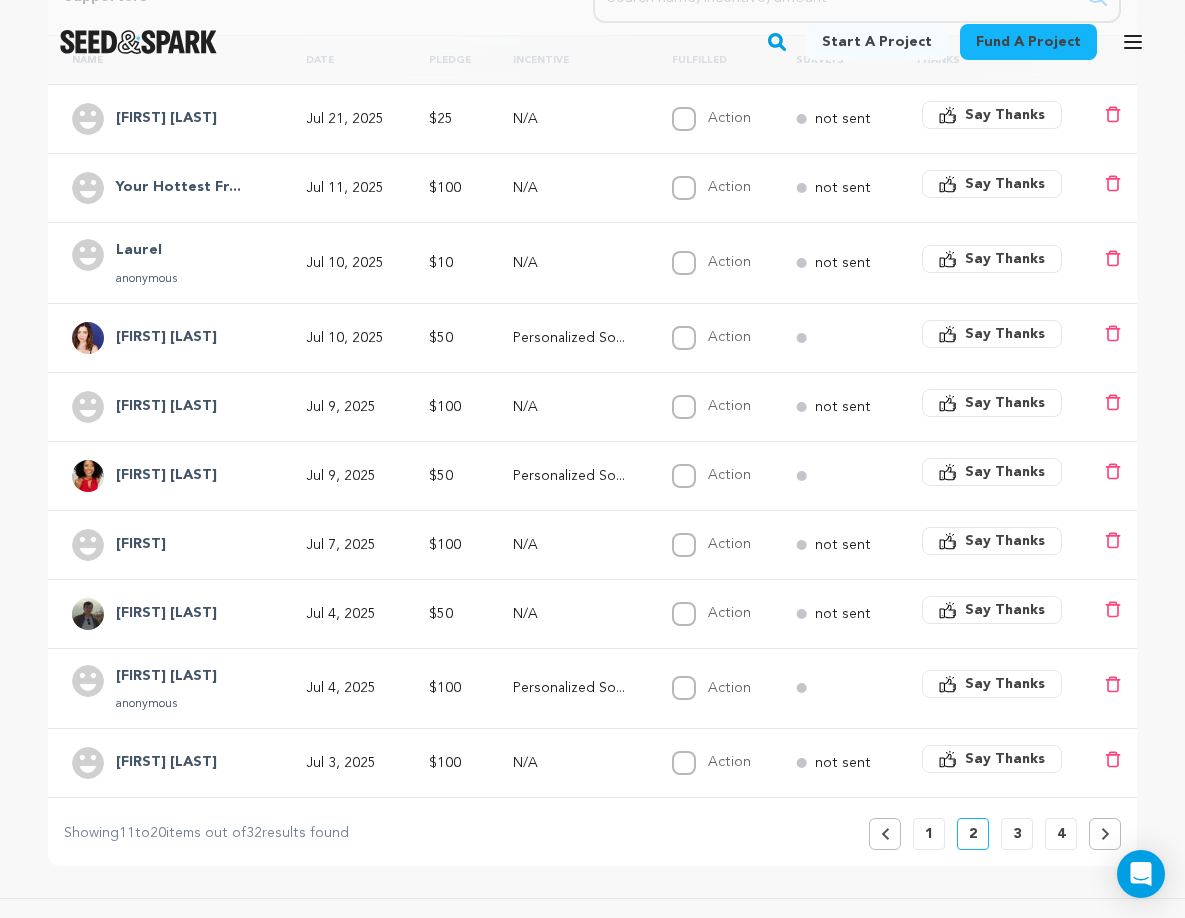 click on "1" at bounding box center [929, 834] 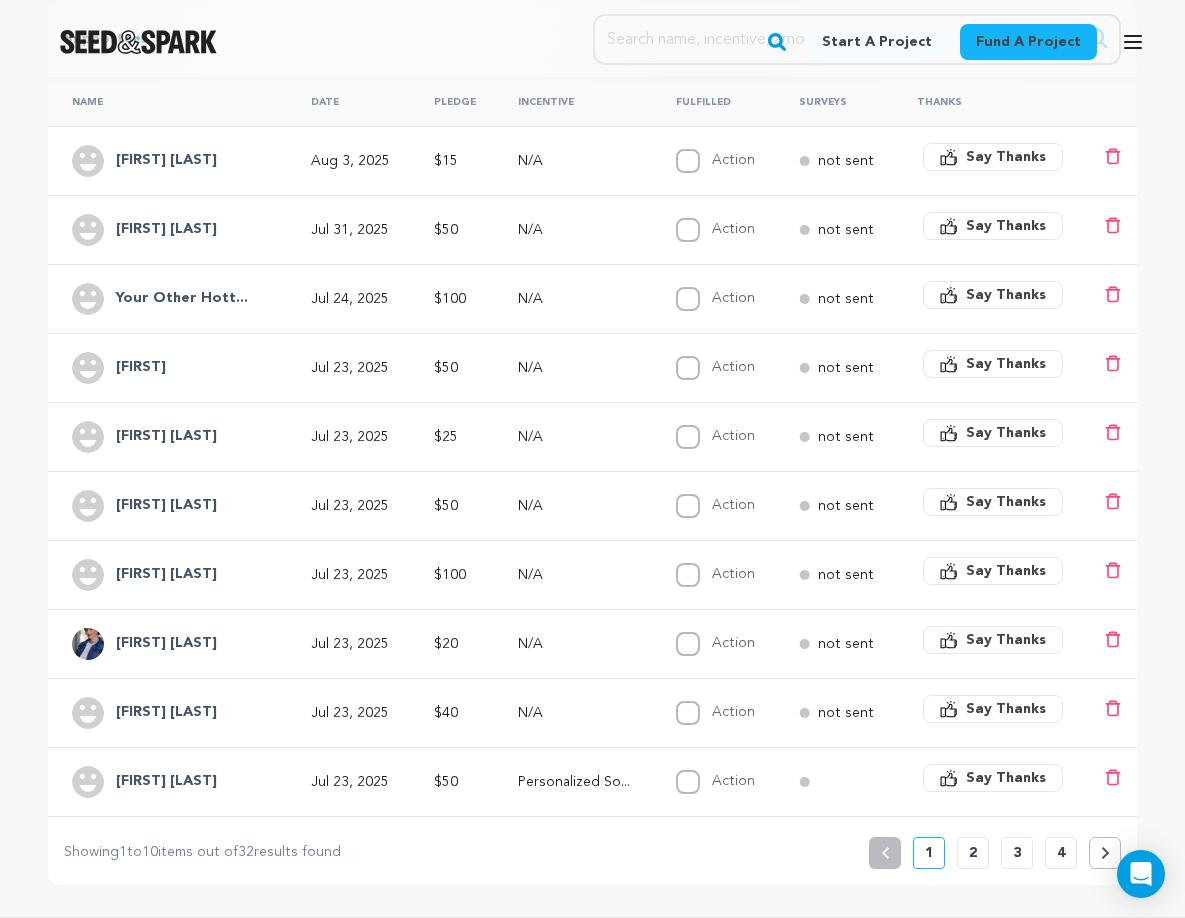 scroll, scrollTop: 454, scrollLeft: 0, axis: vertical 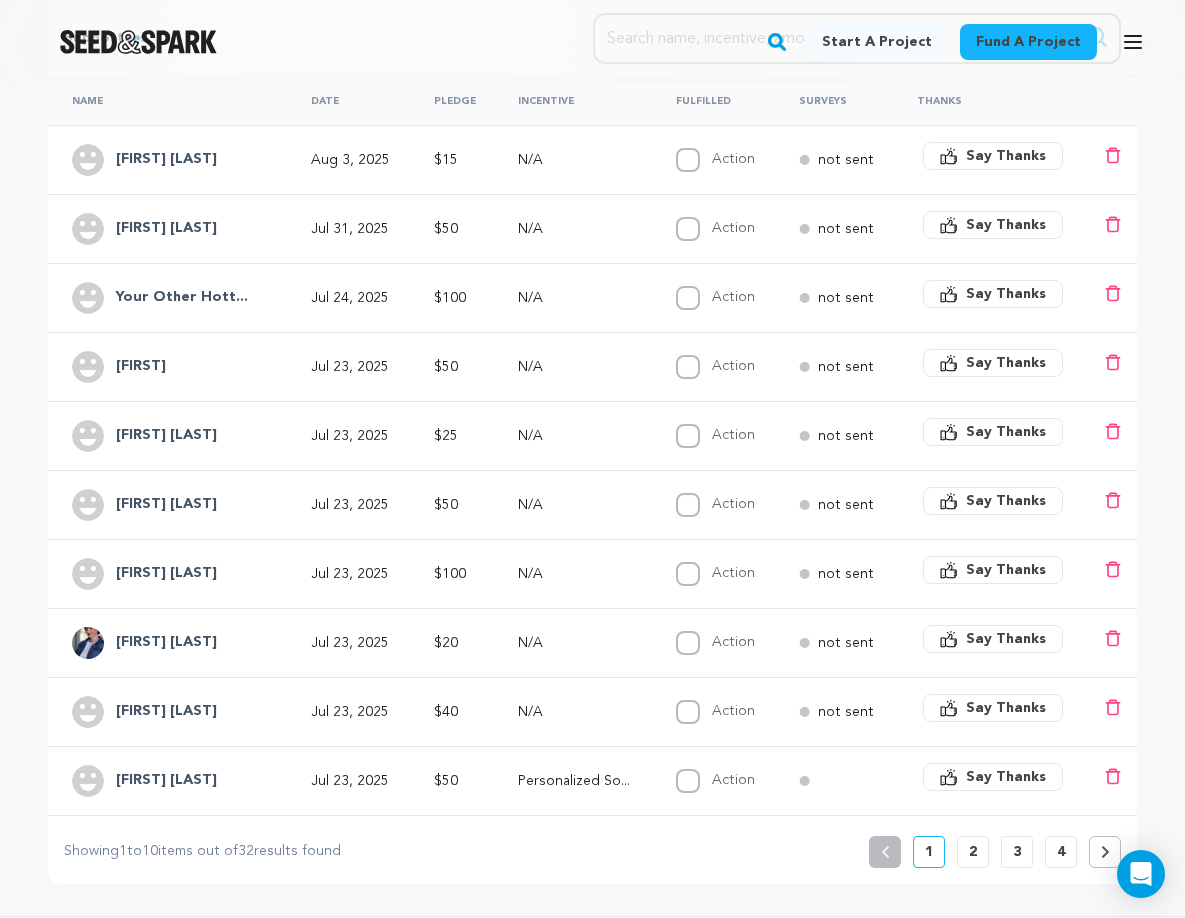 click on "2" at bounding box center (973, 852) 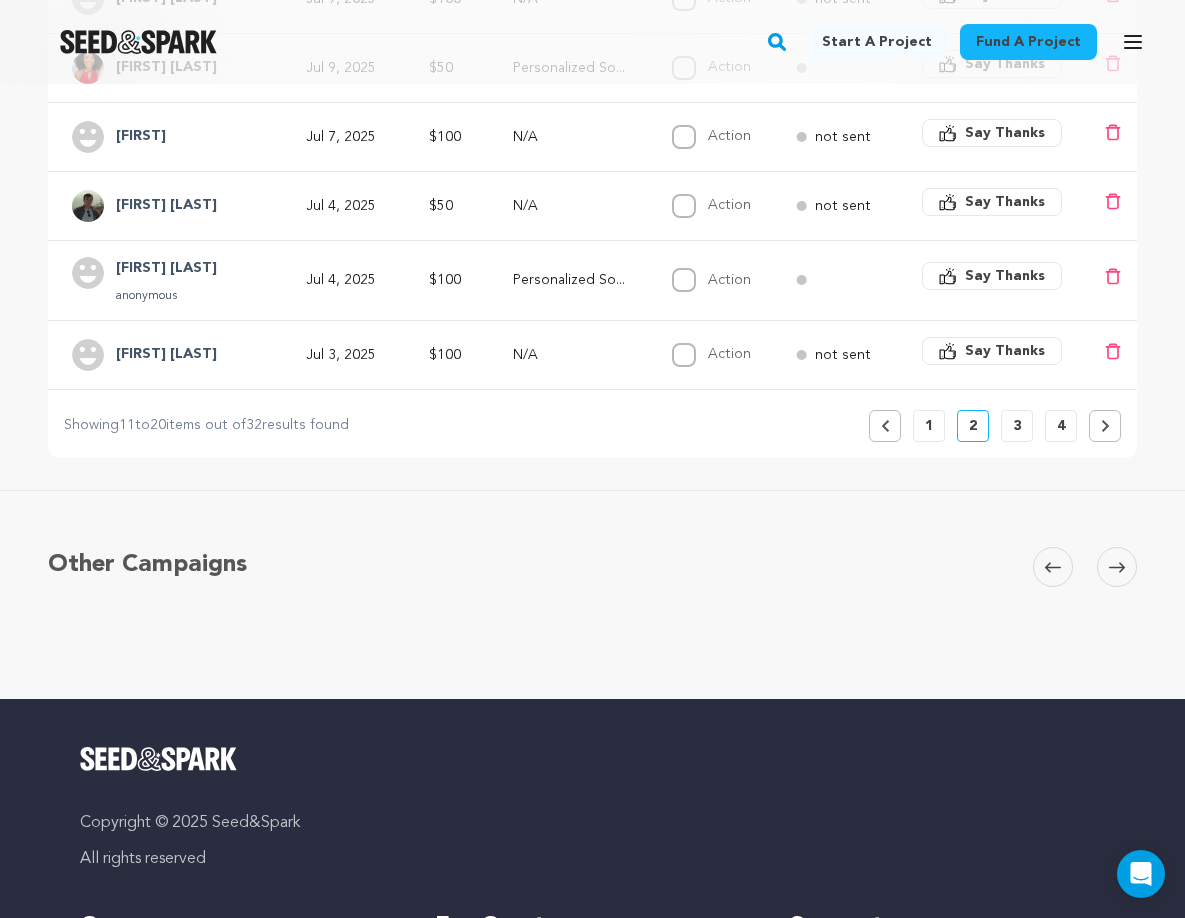 scroll, scrollTop: 852, scrollLeft: 0, axis: vertical 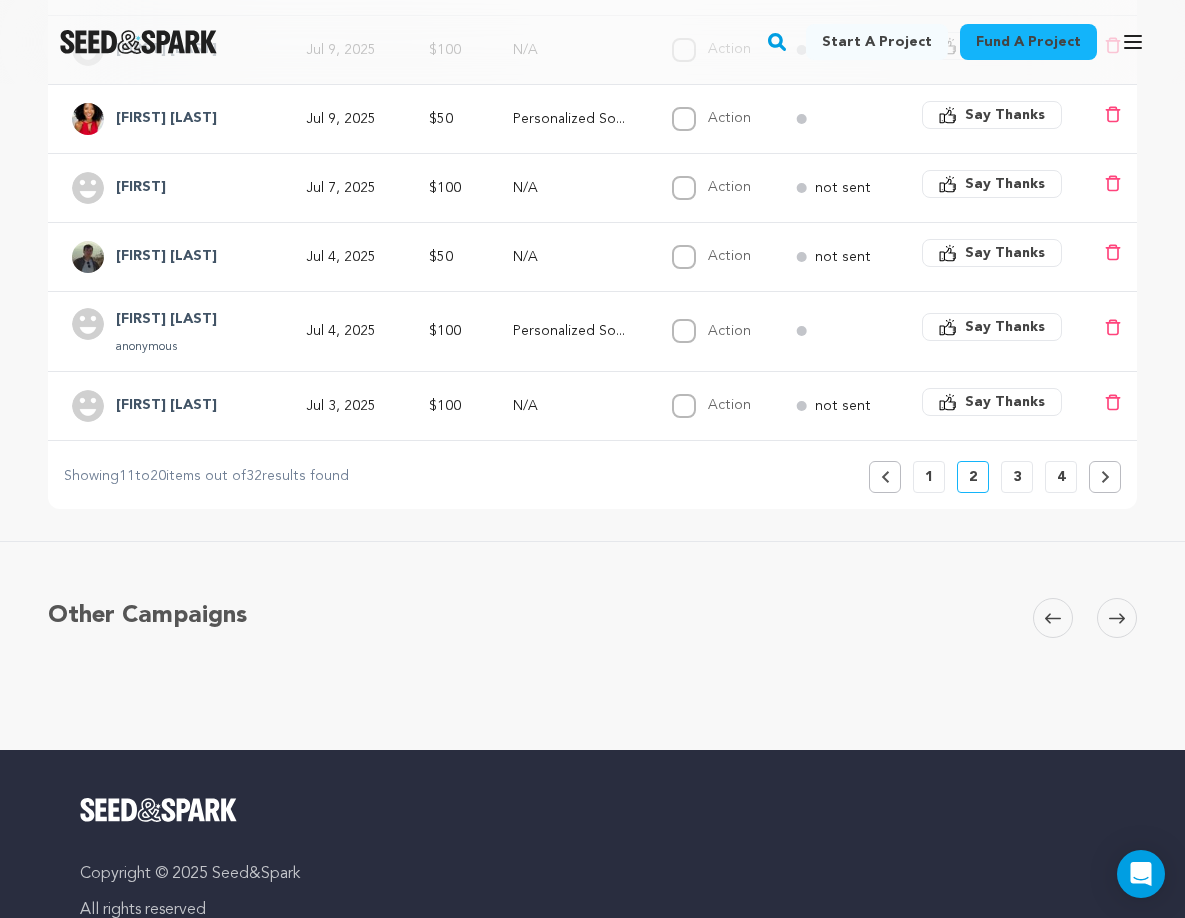click on "3" at bounding box center [1017, 477] 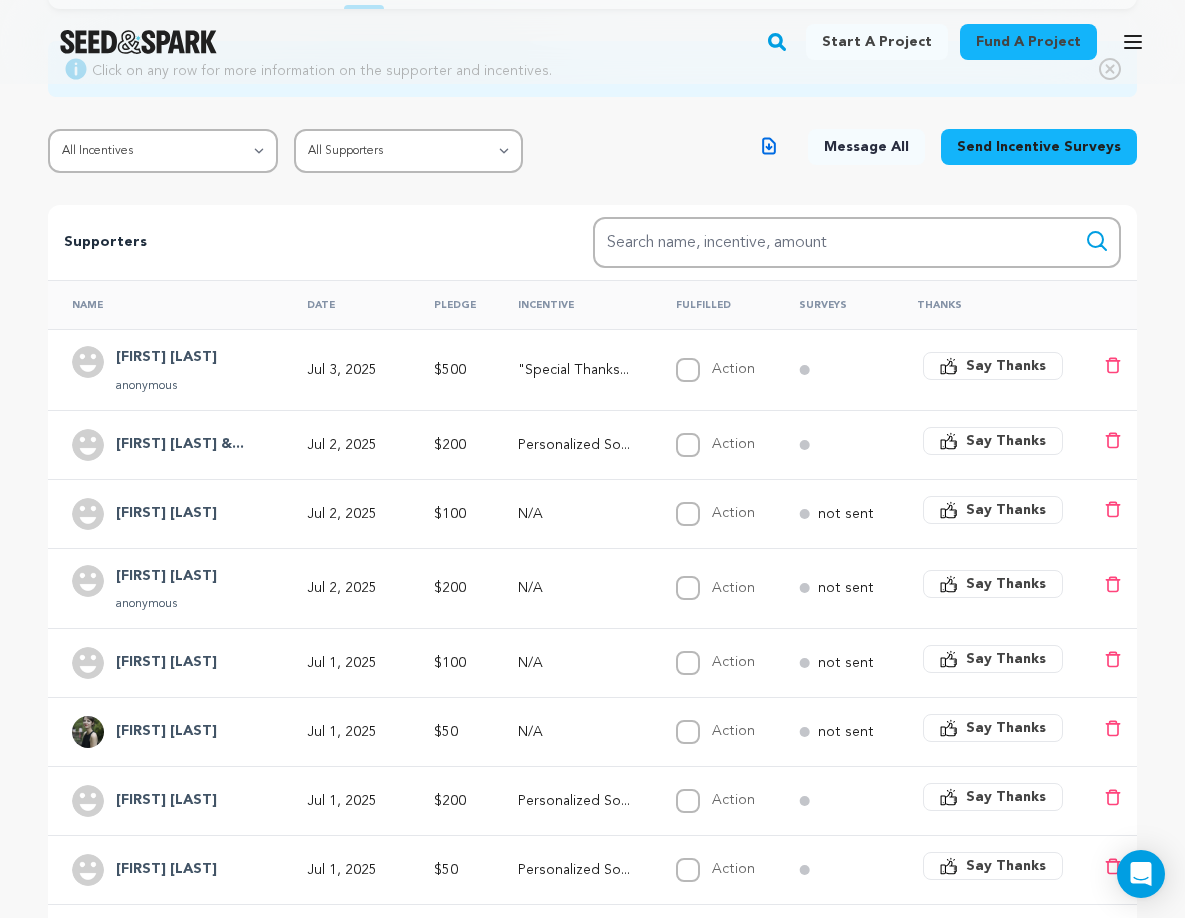 scroll, scrollTop: 259, scrollLeft: 0, axis: vertical 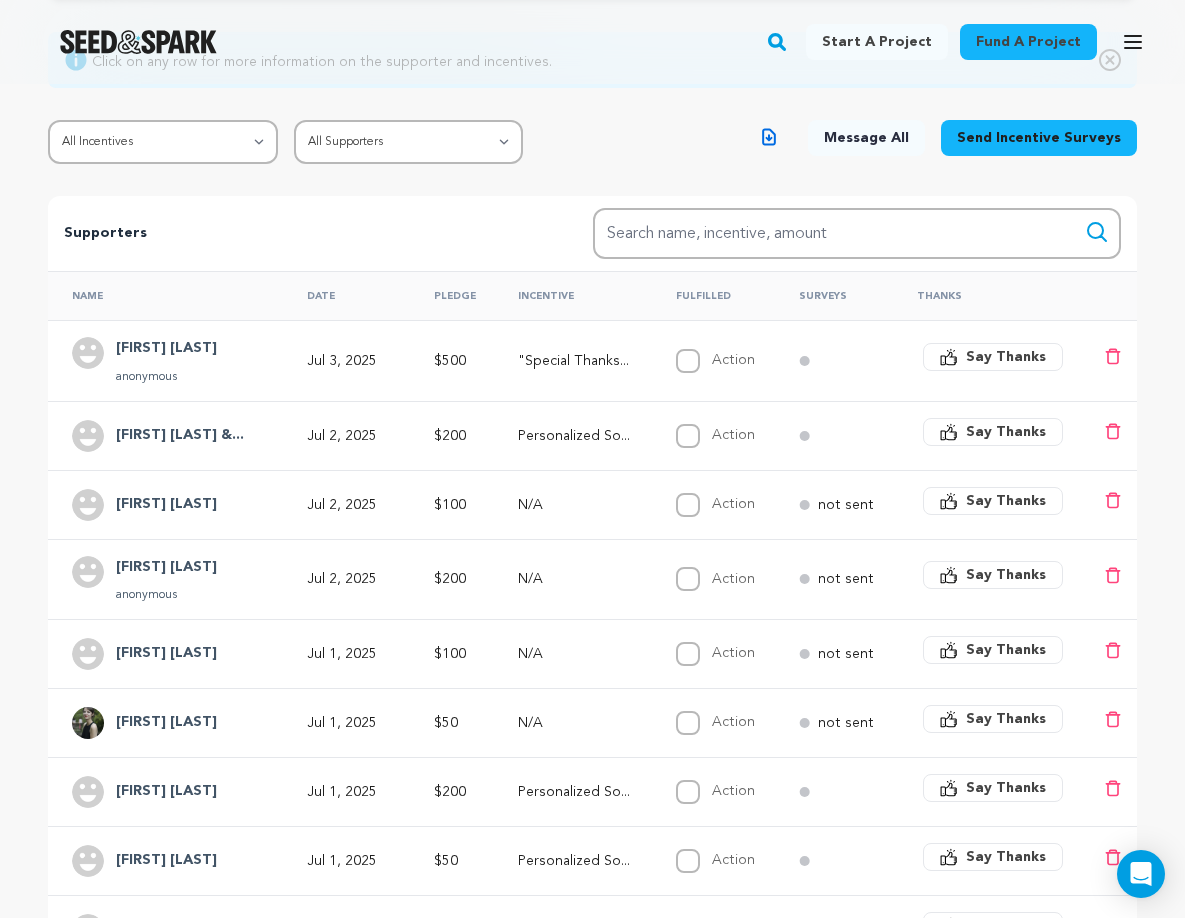 click on "Personalized So..." at bounding box center [579, 436] 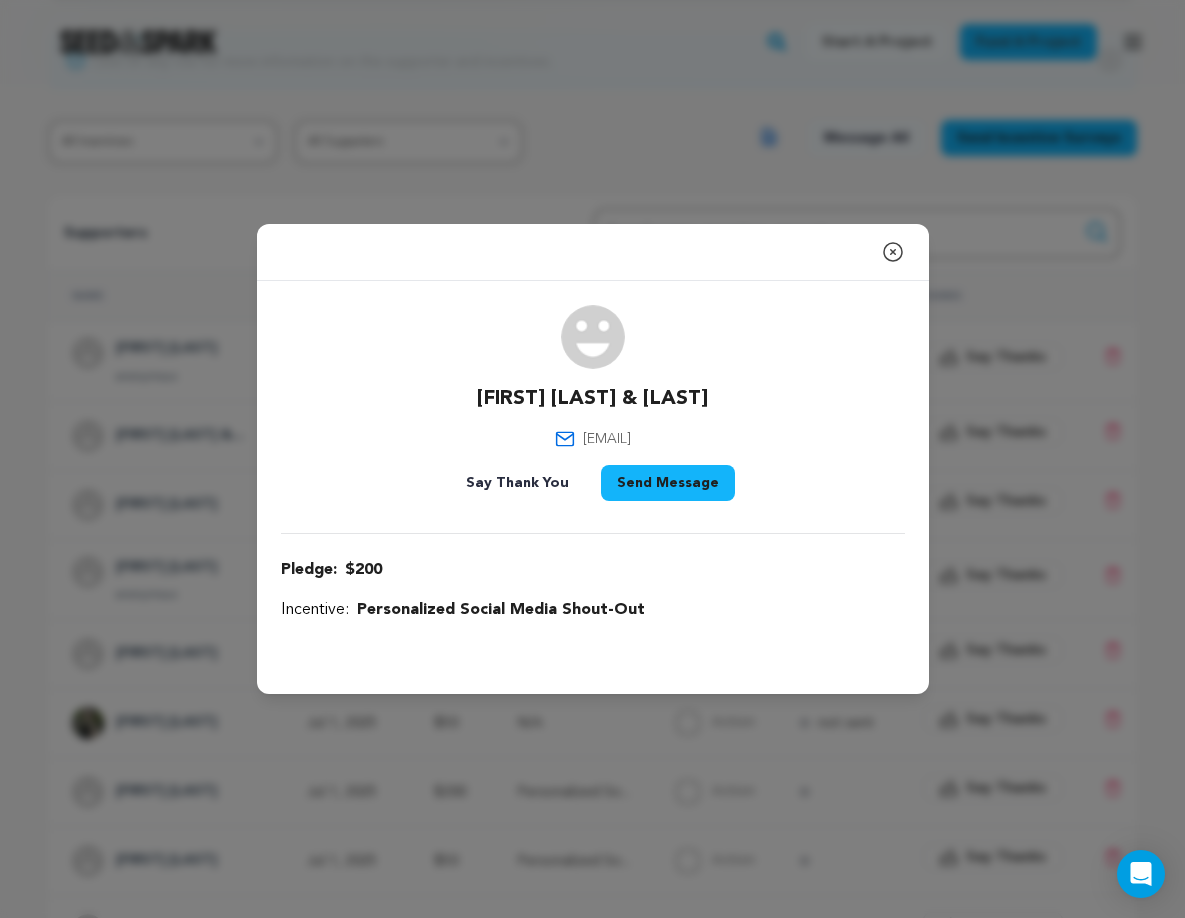 click 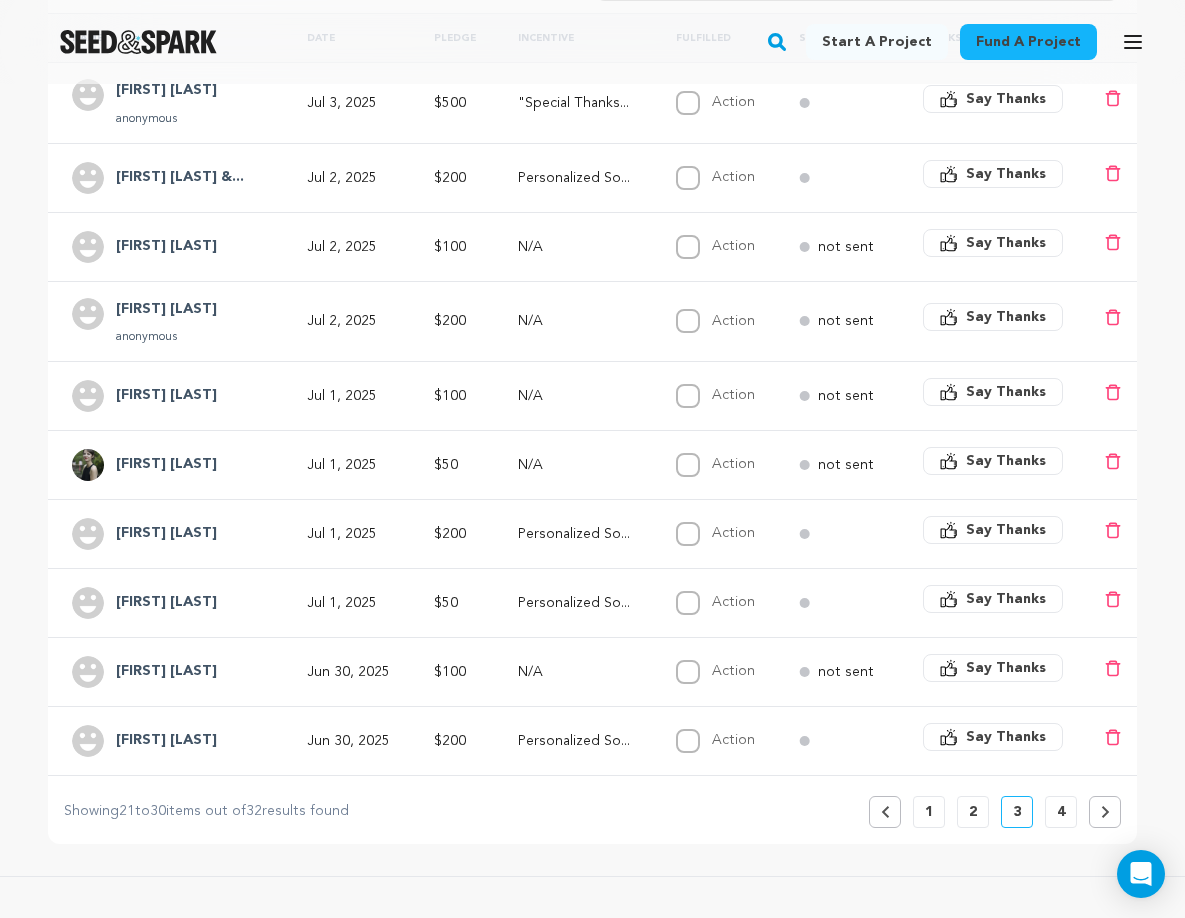 scroll, scrollTop: 524, scrollLeft: 0, axis: vertical 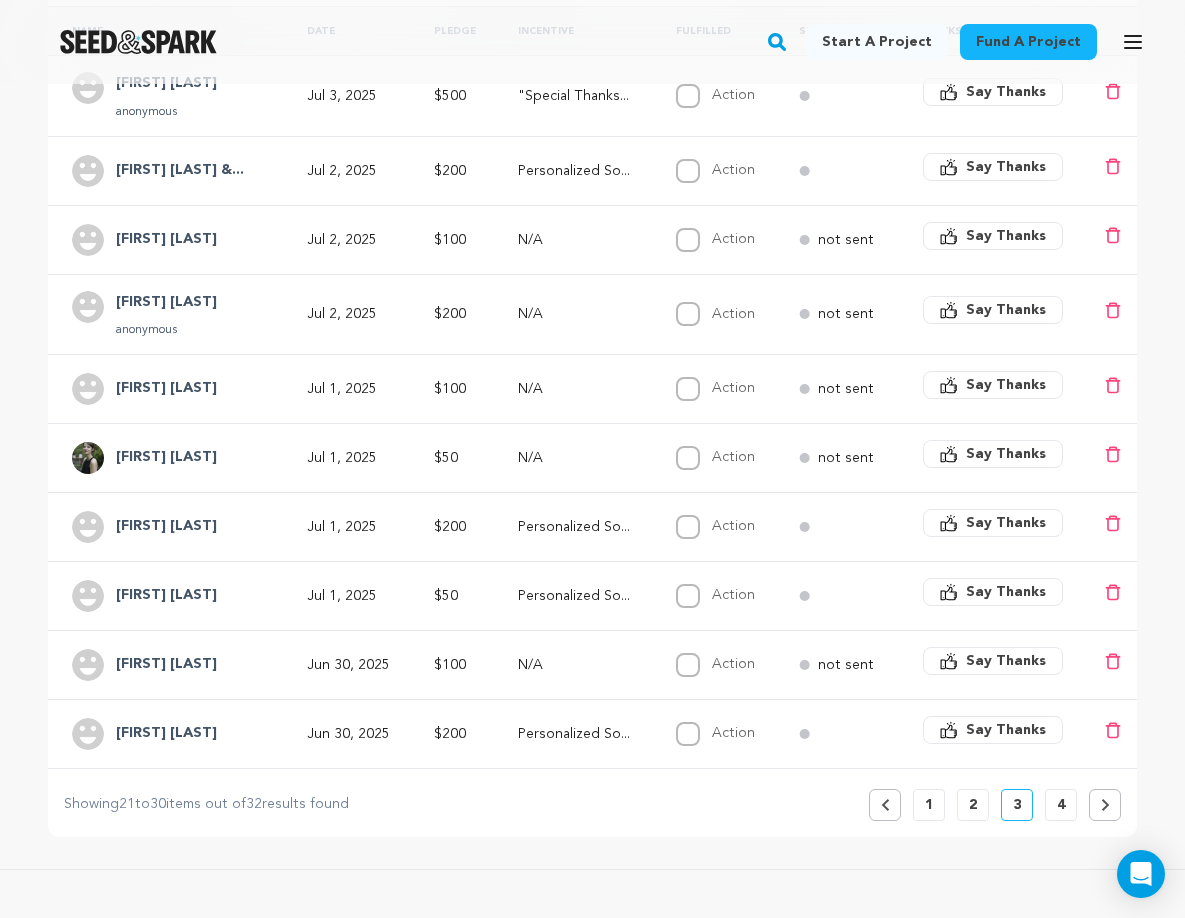 click on "Previous
1
2
3
4" at bounding box center [995, 805] 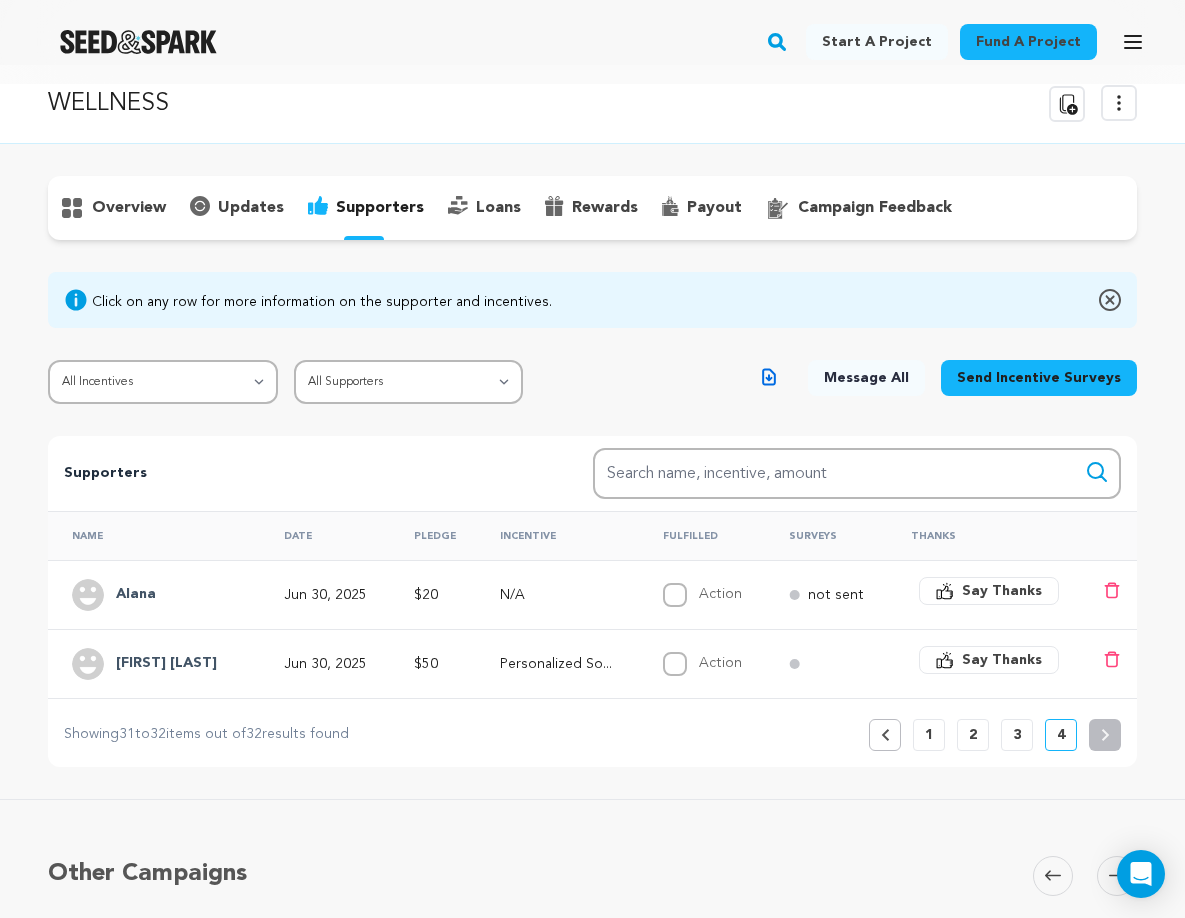 scroll, scrollTop: 21, scrollLeft: 0, axis: vertical 